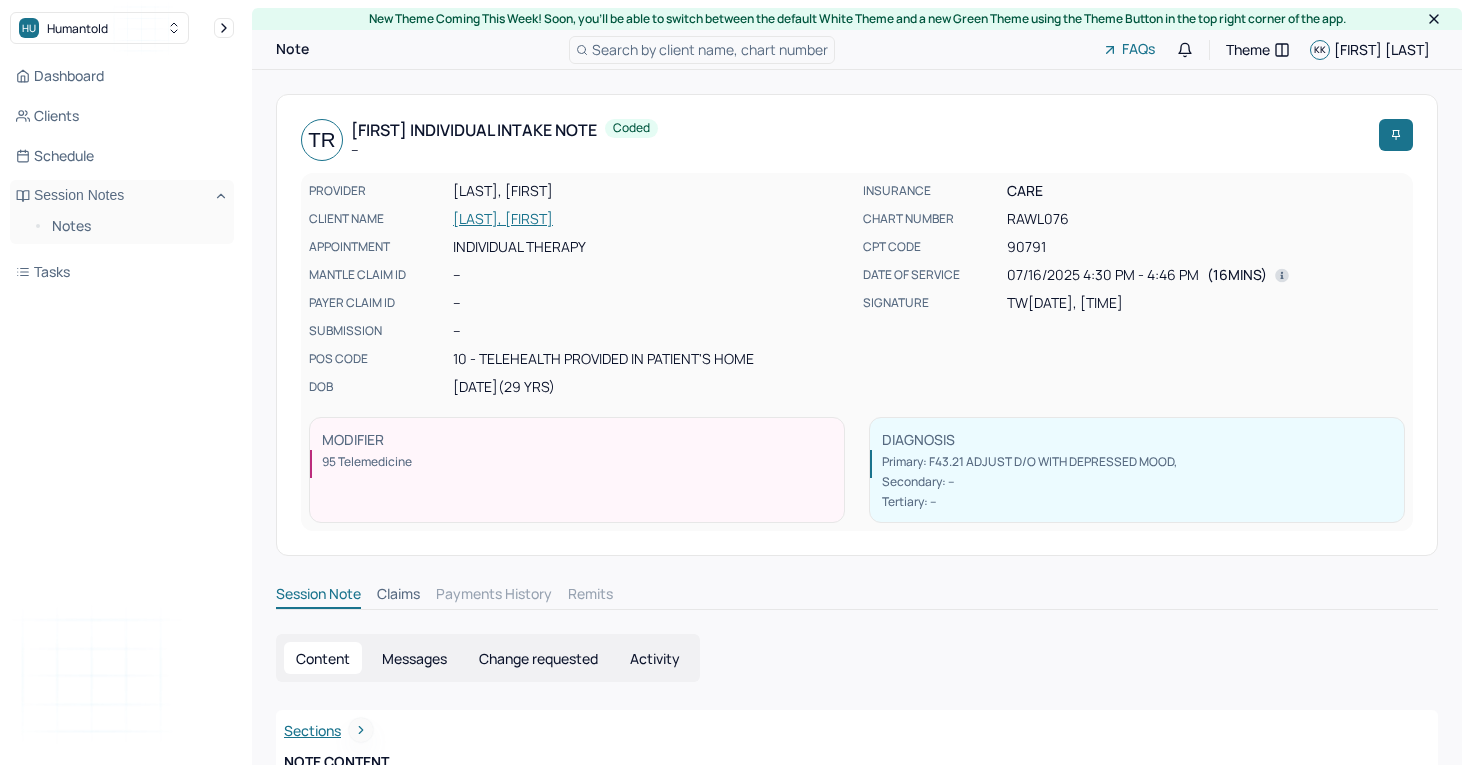 scroll, scrollTop: 0, scrollLeft: 0, axis: both 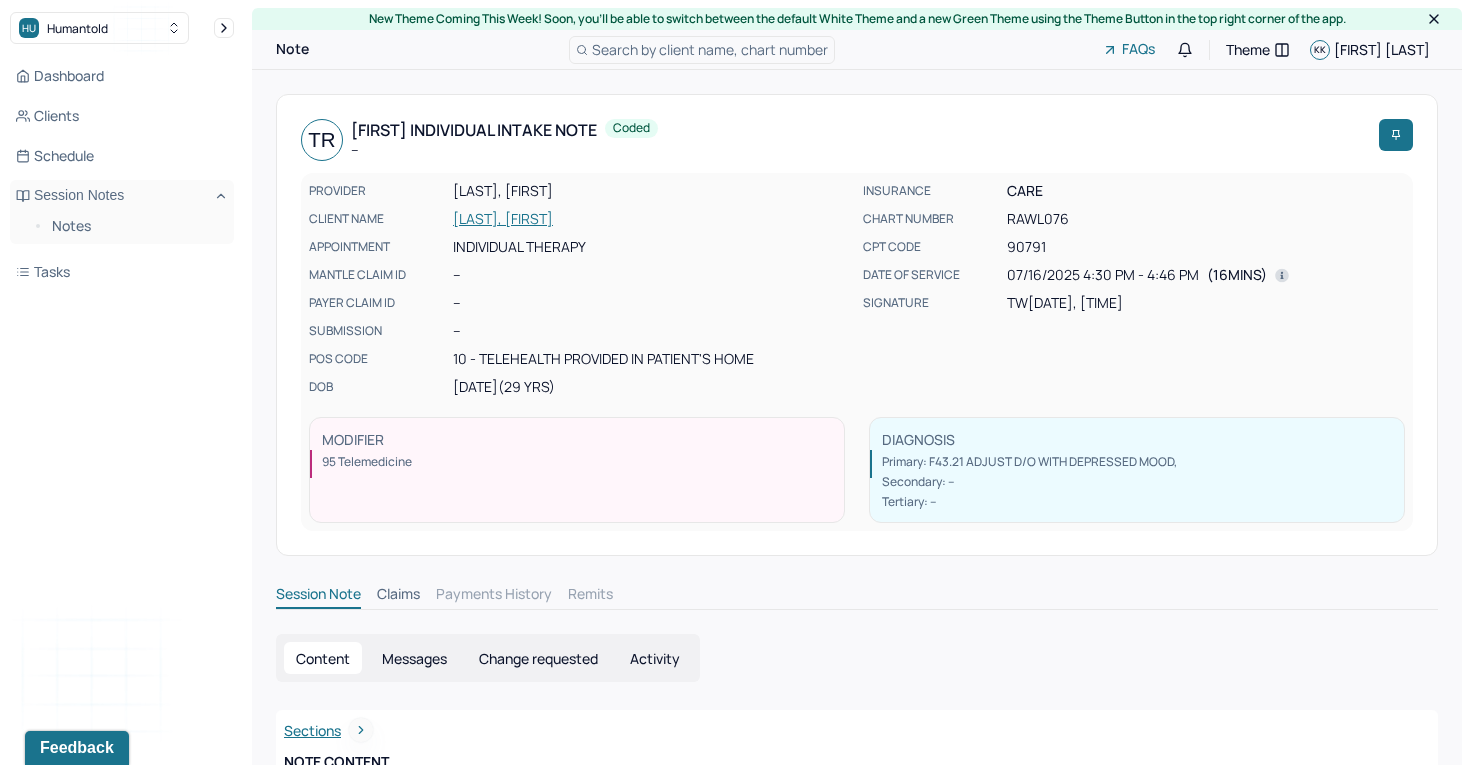 click on "[LAST], [FIRST]" at bounding box center (652, 219) 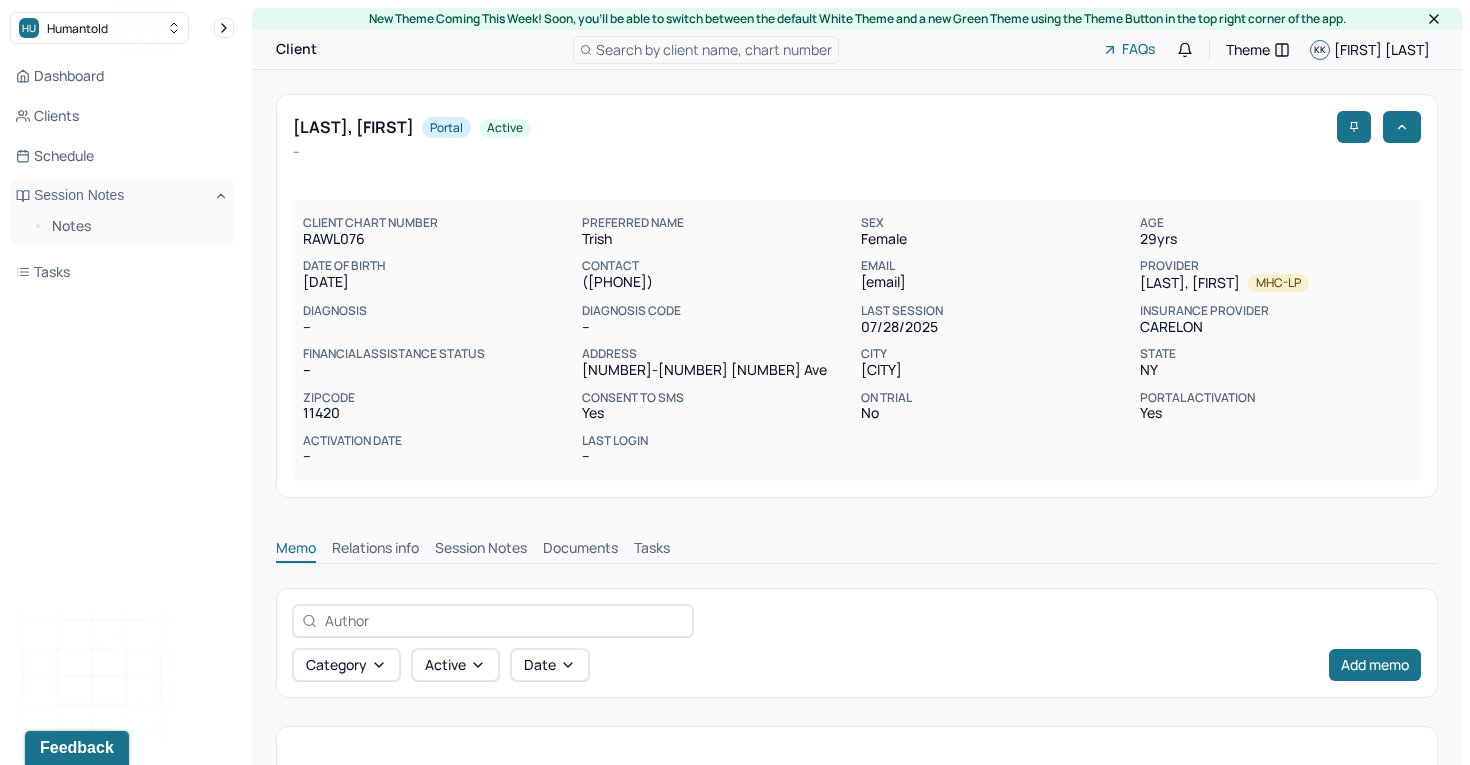drag, startPoint x: 701, startPoint y: 285, endPoint x: 584, endPoint y: 280, distance: 117.10679 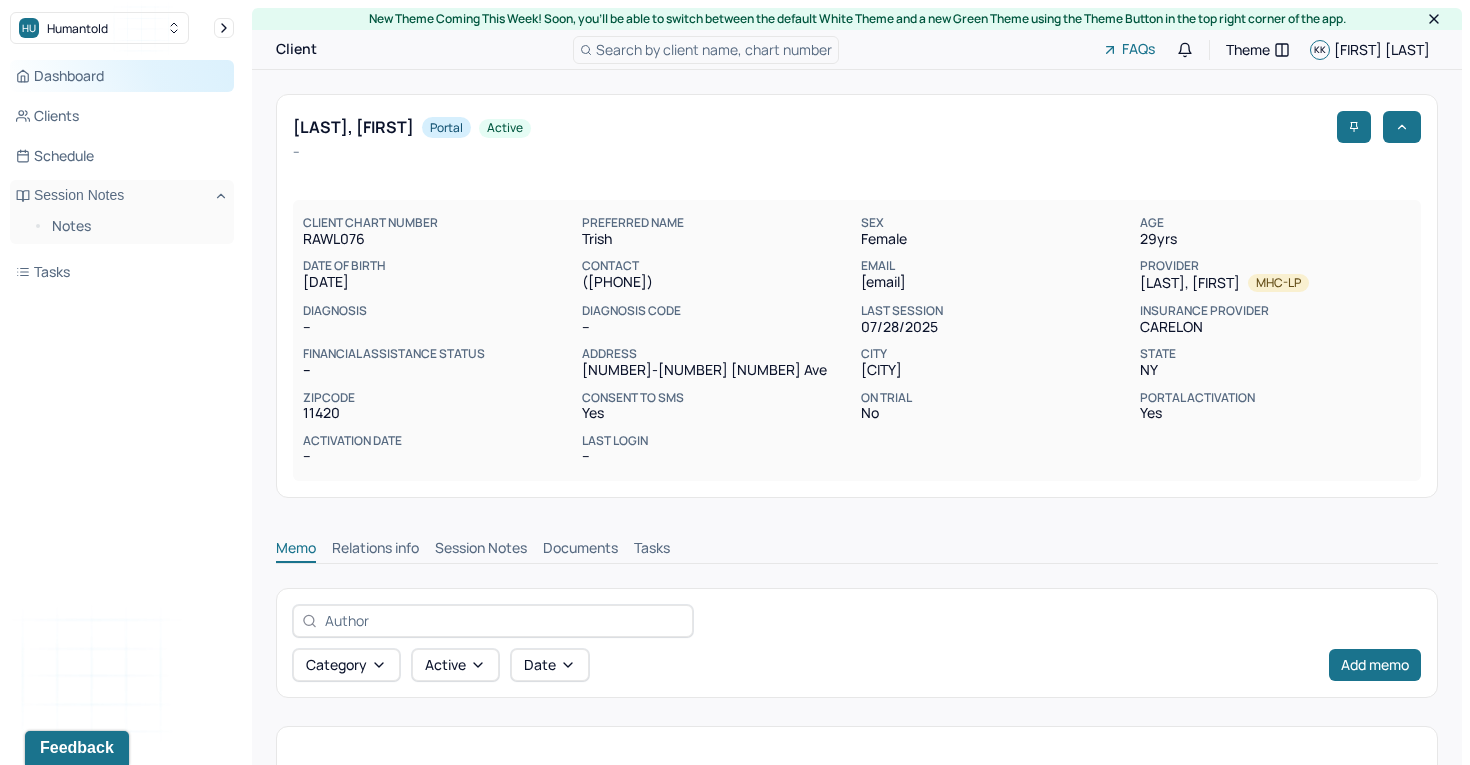click on "Dashboard" at bounding box center [122, 76] 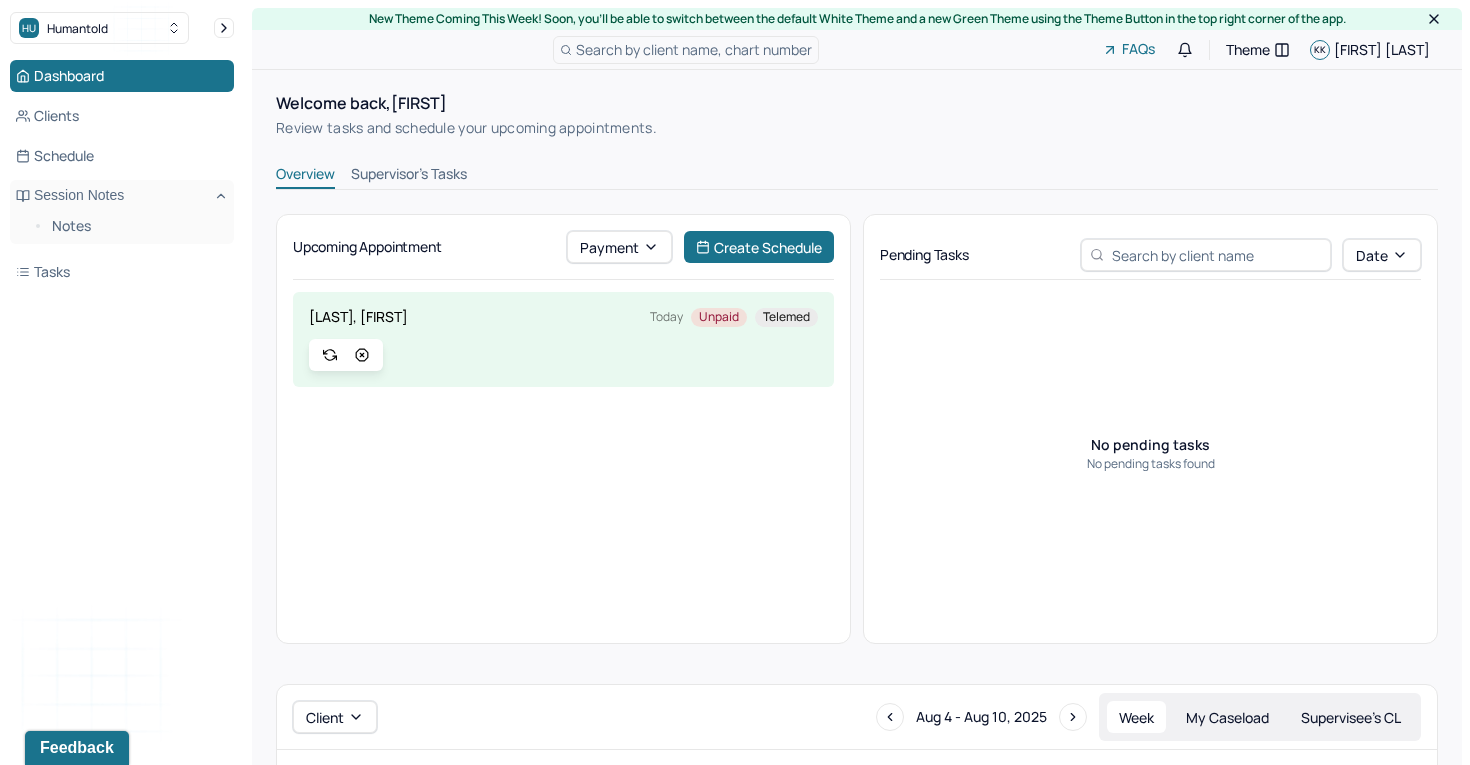 click at bounding box center (563, 355) 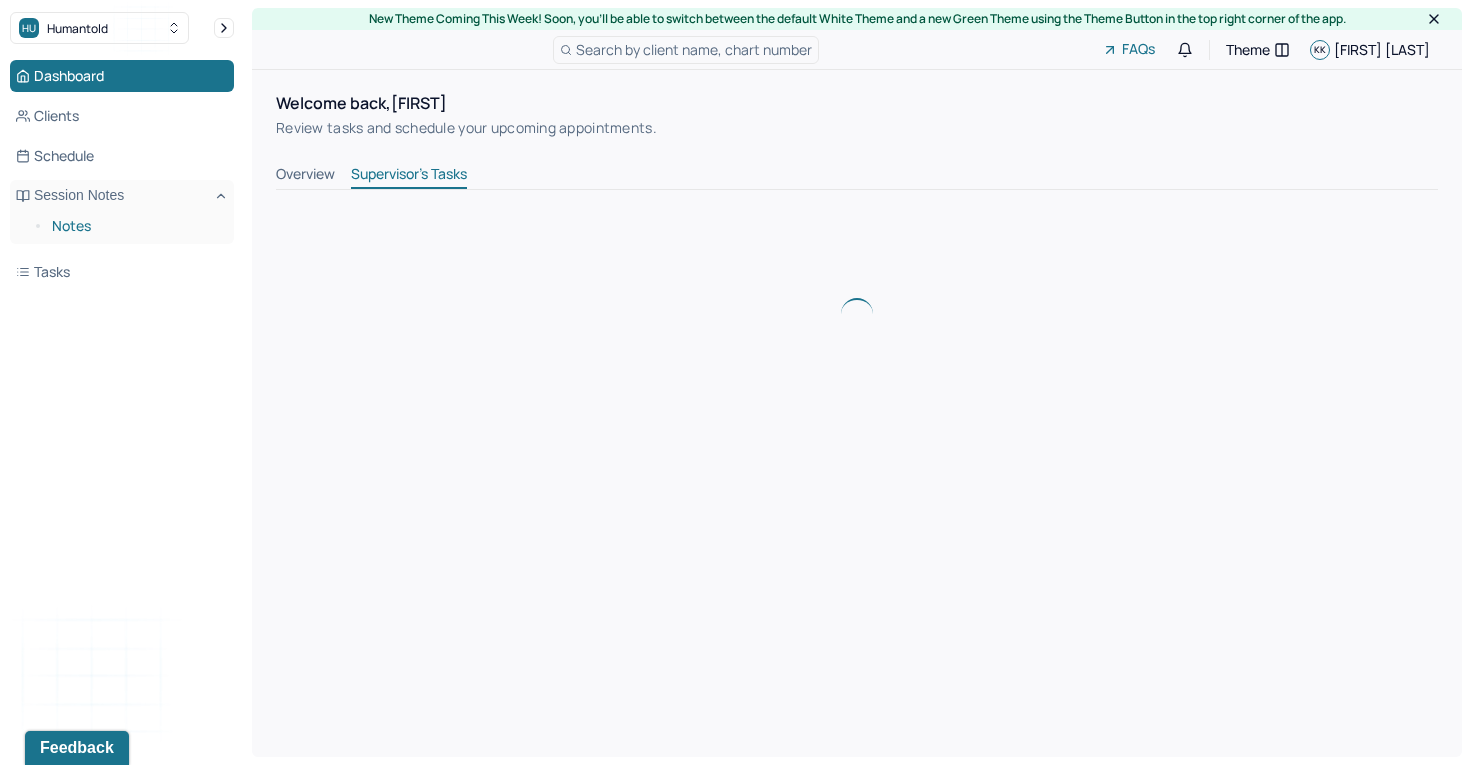 click on "Notes" at bounding box center [135, 226] 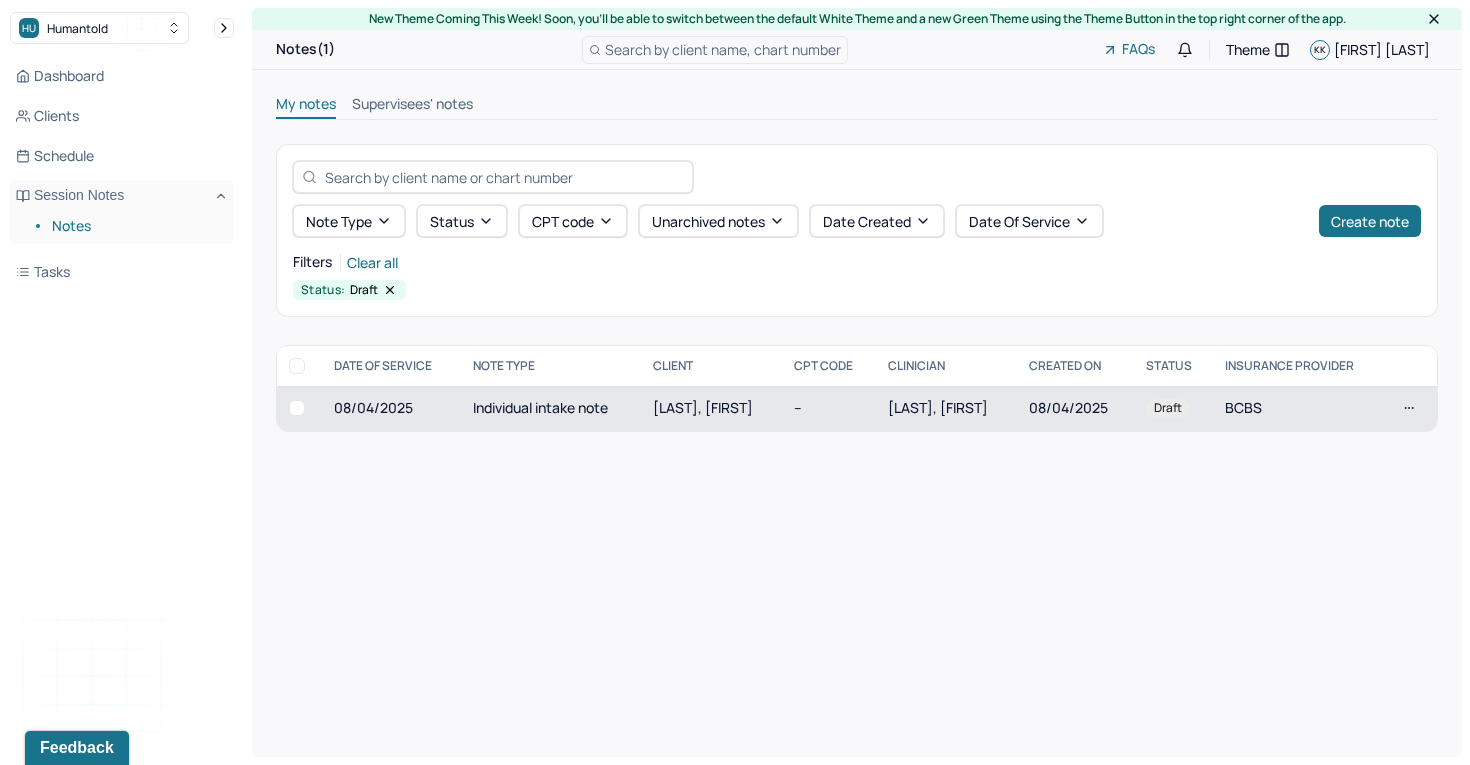 click on "Individual intake note" at bounding box center (551, 408) 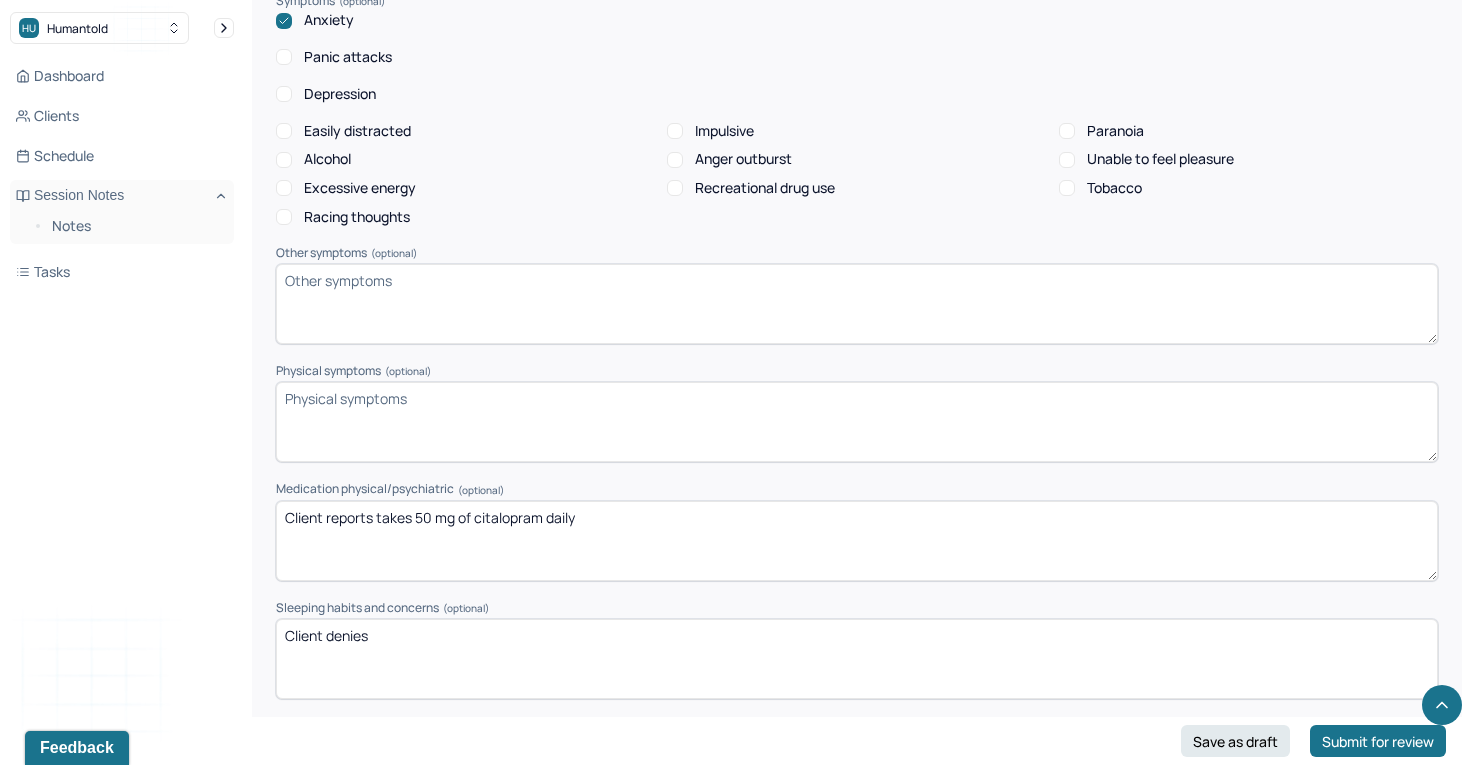 scroll, scrollTop: 2126, scrollLeft: 0, axis: vertical 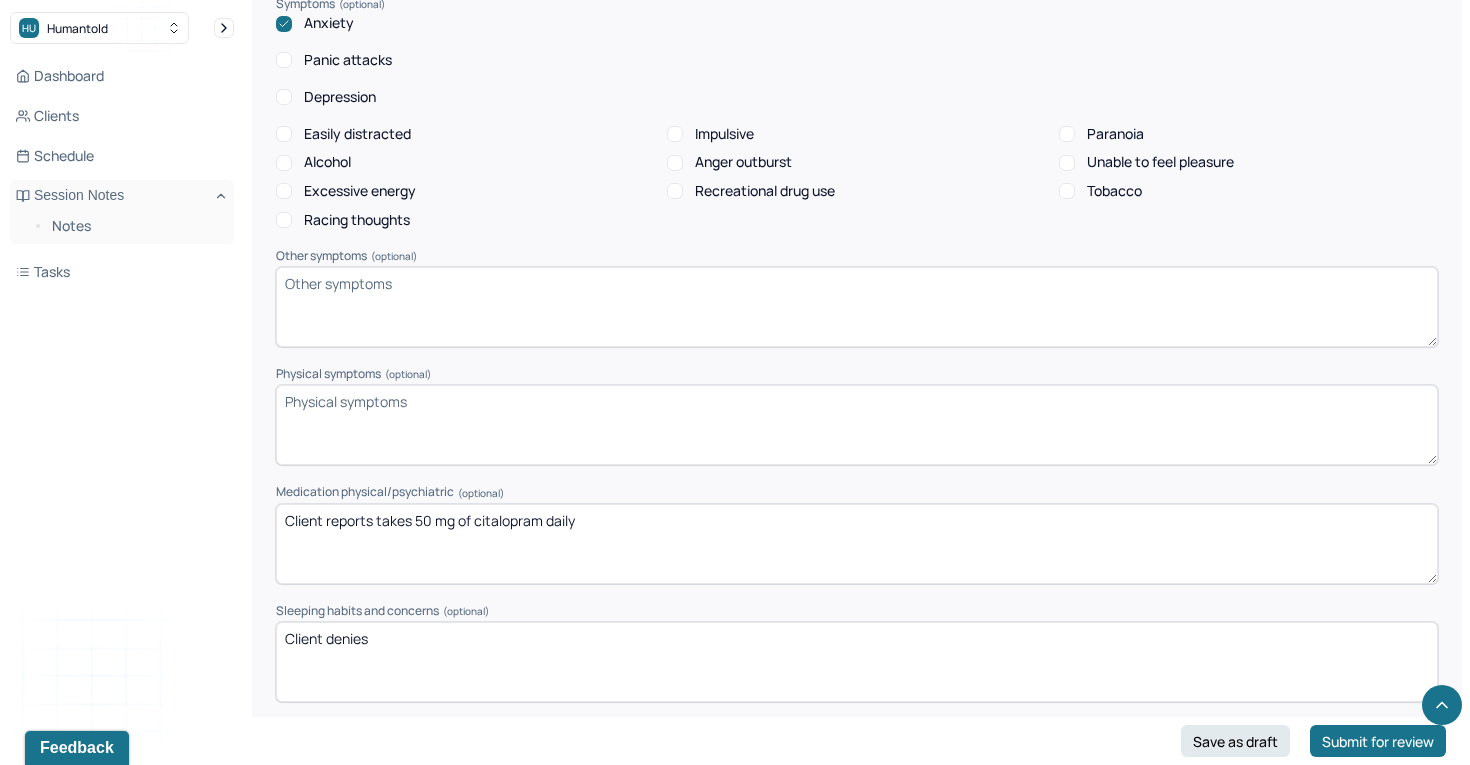click on "Racing thoughts" at bounding box center (284, 220) 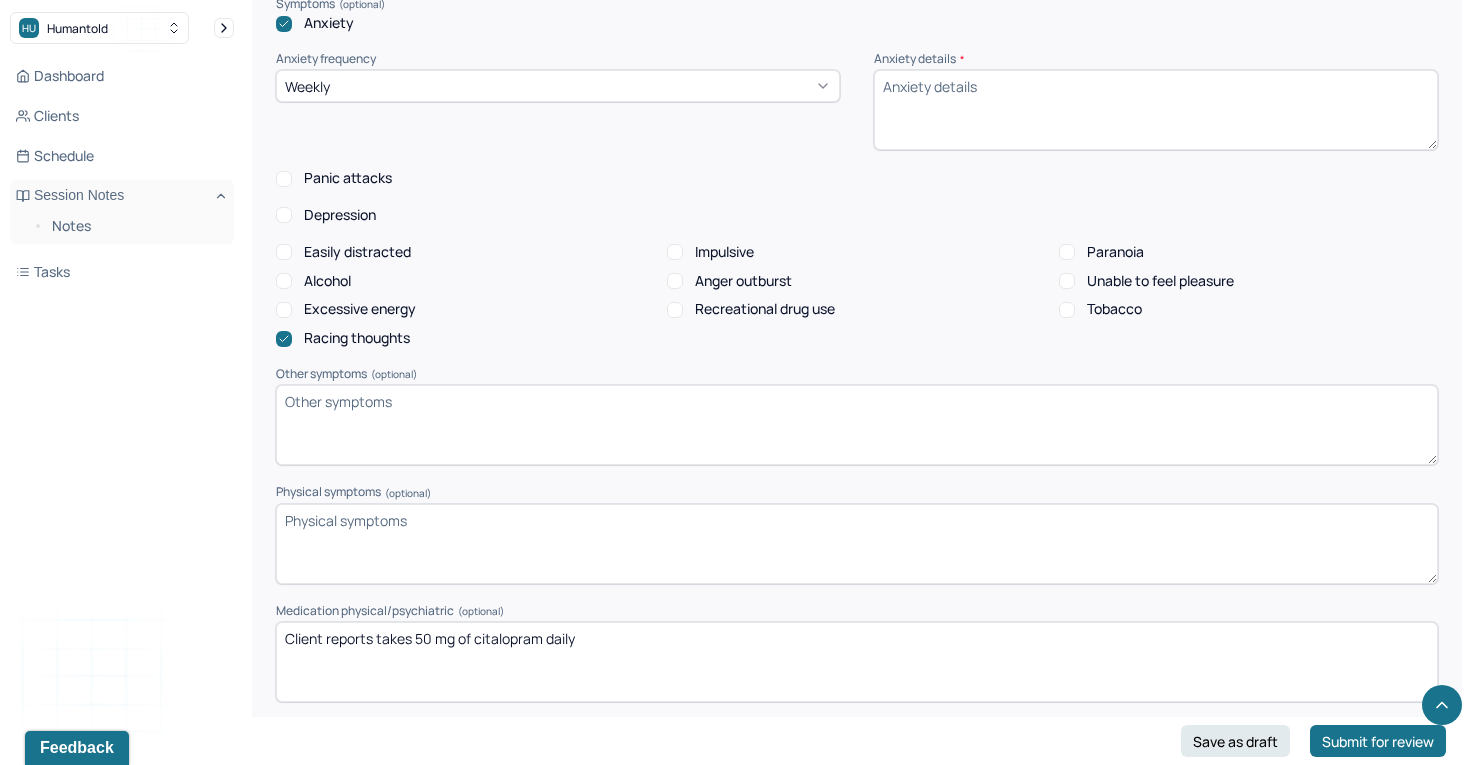 click on "Excessive energy" at bounding box center (284, 310) 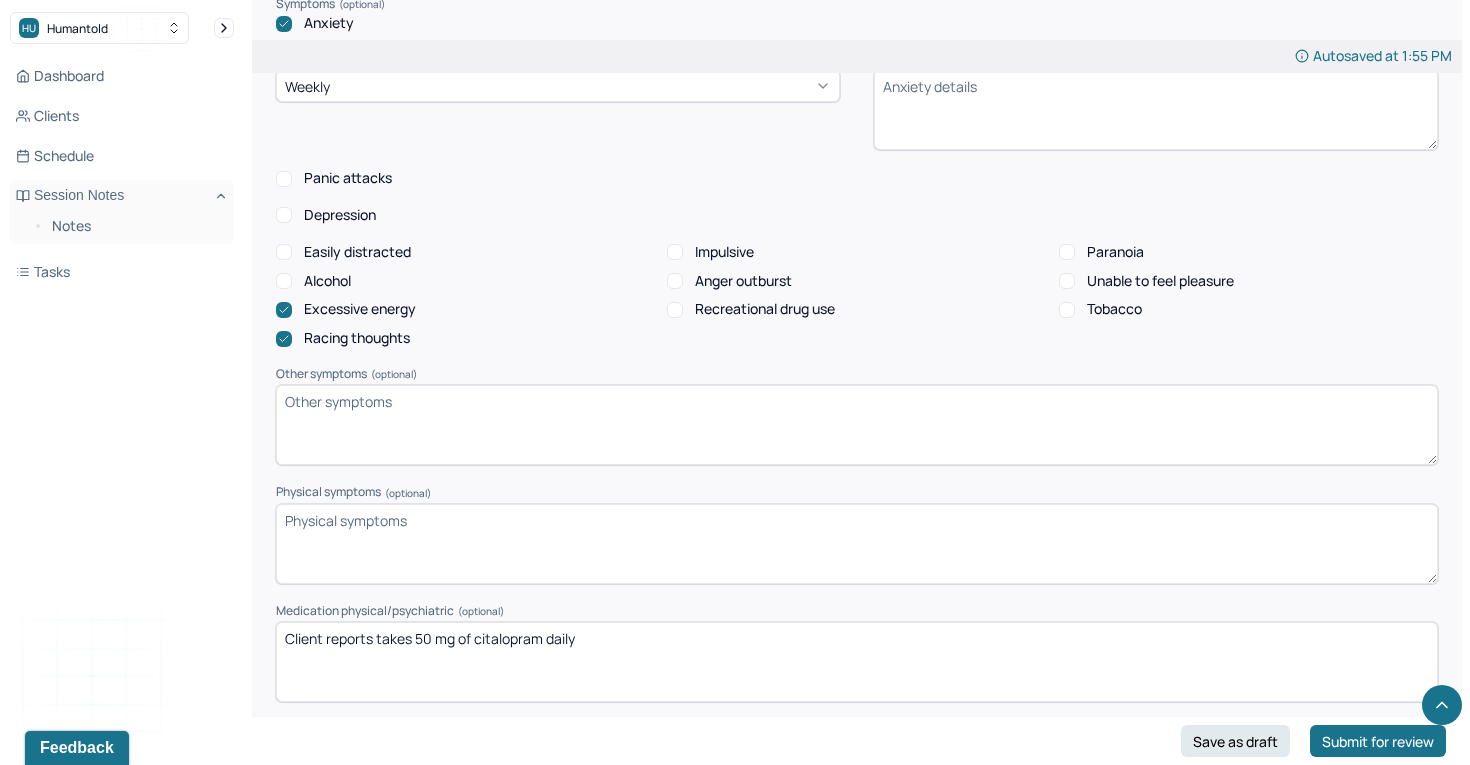 click on "Impulsive" at bounding box center [675, 252] 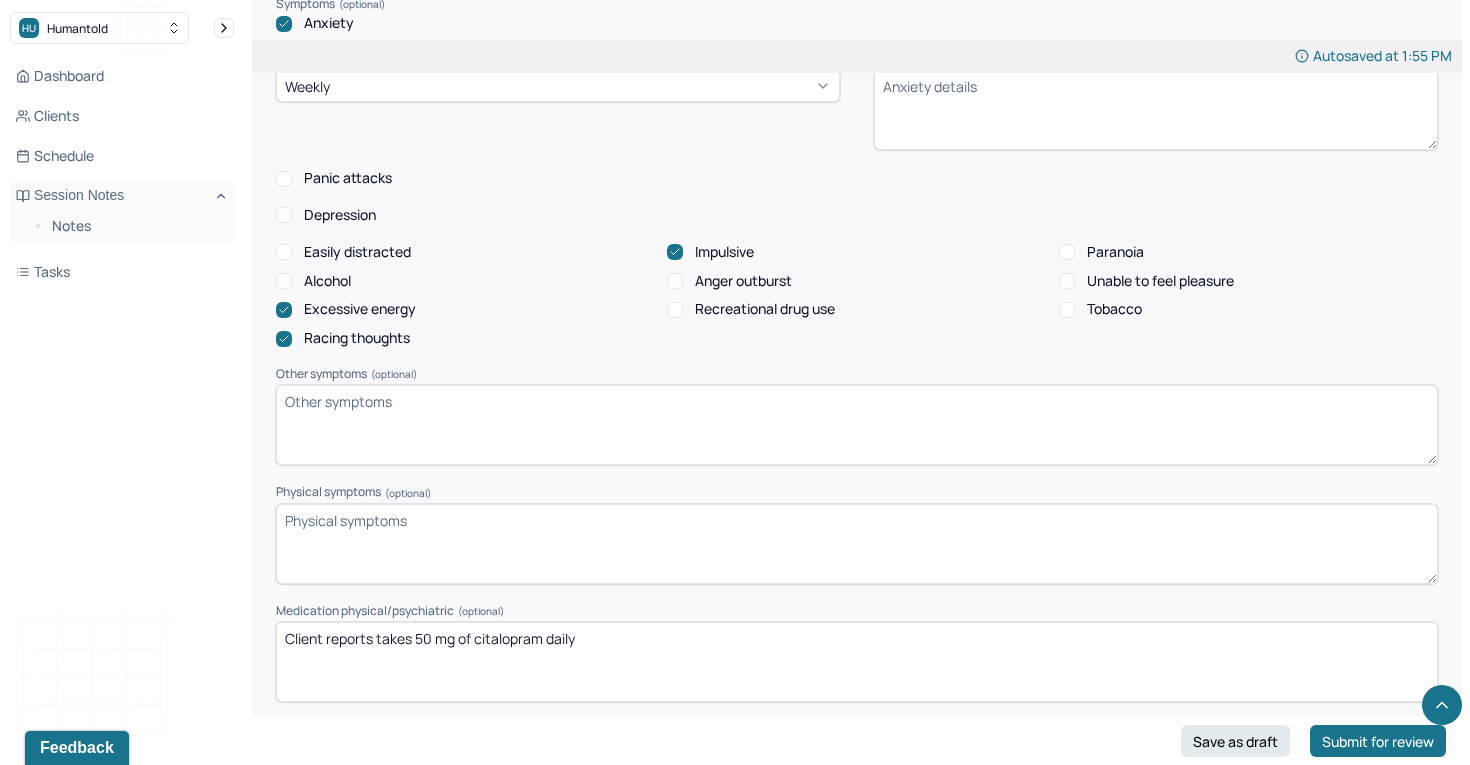 click on "Other symptoms (optional)" at bounding box center [857, 425] 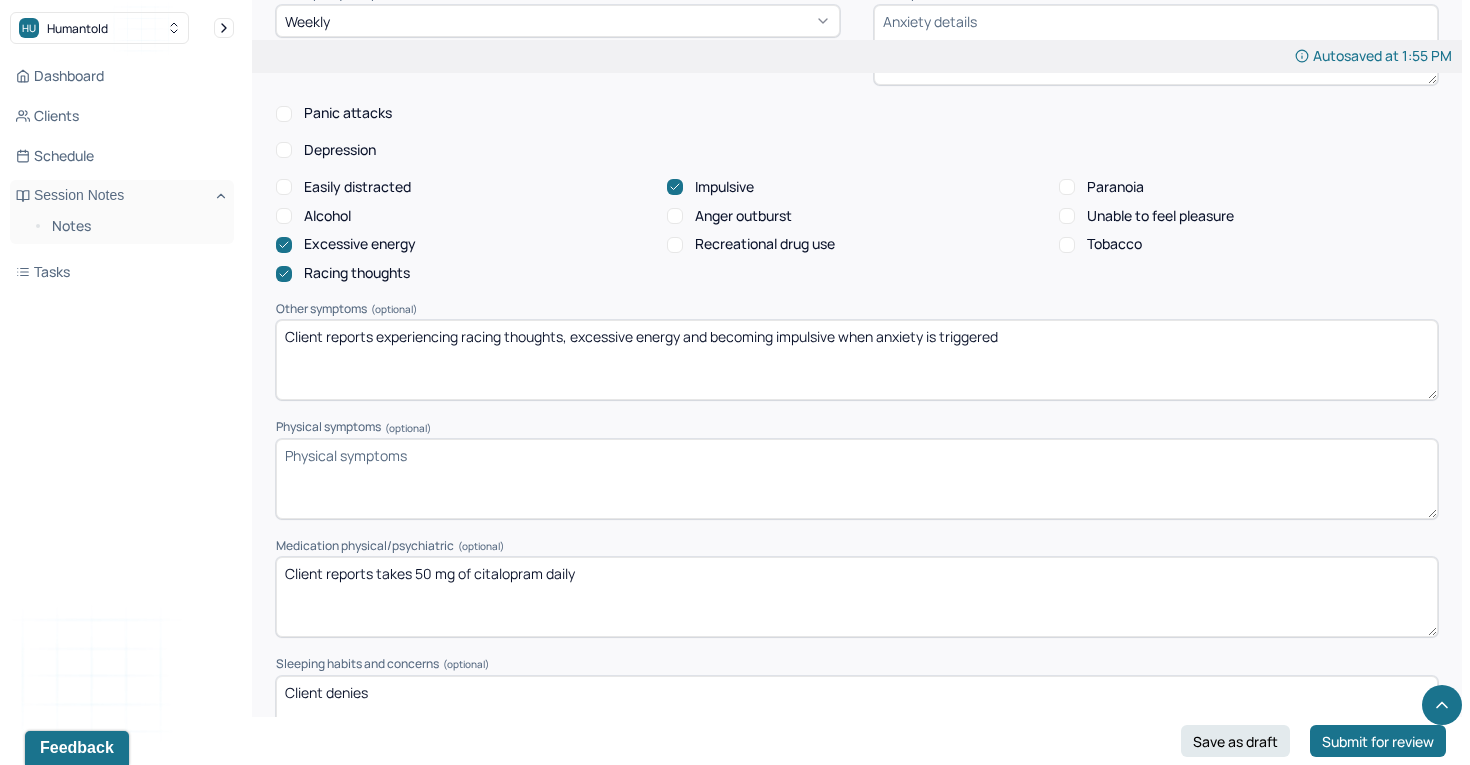 scroll, scrollTop: 2192, scrollLeft: 0, axis: vertical 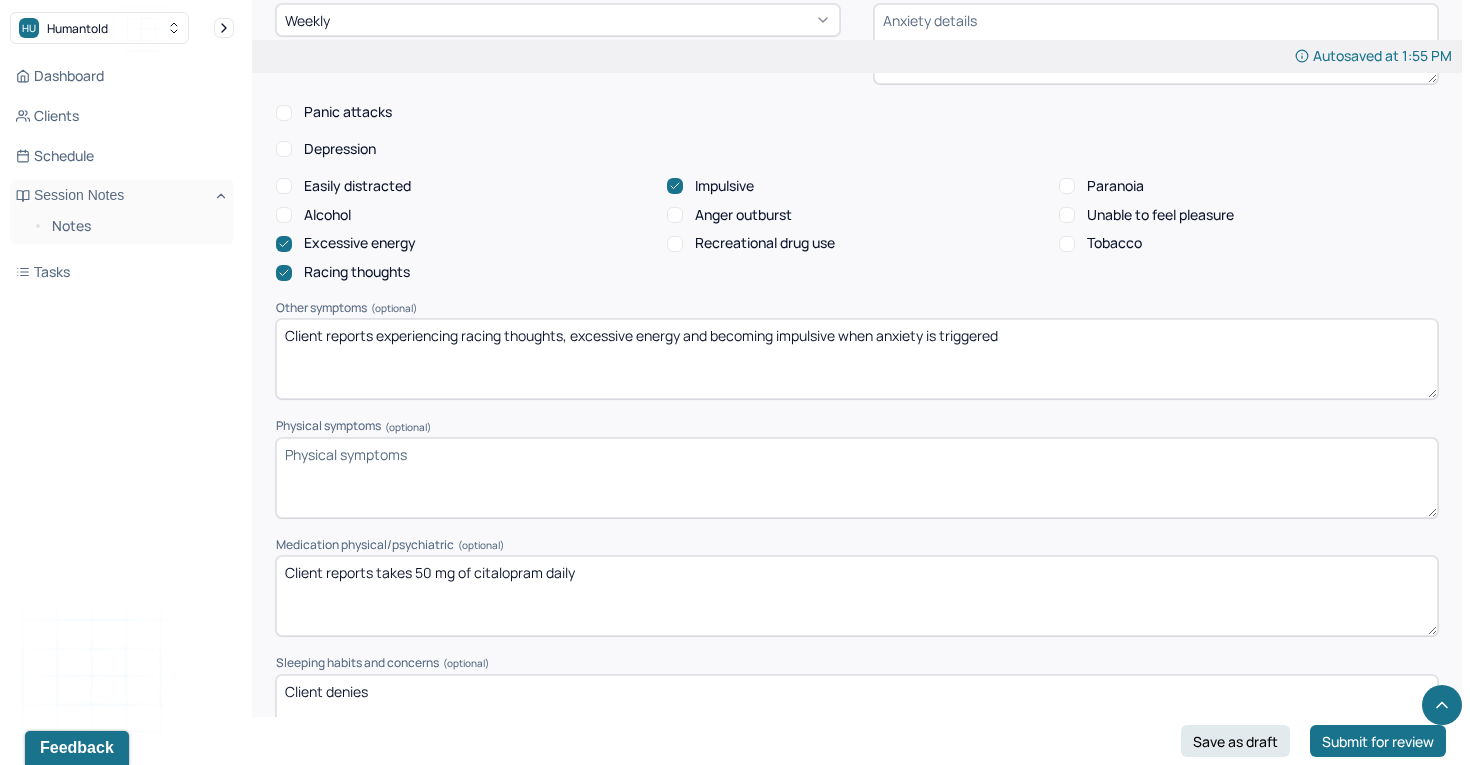 drag, startPoint x: 1014, startPoint y: 333, endPoint x: 947, endPoint y: 329, distance: 67.11929 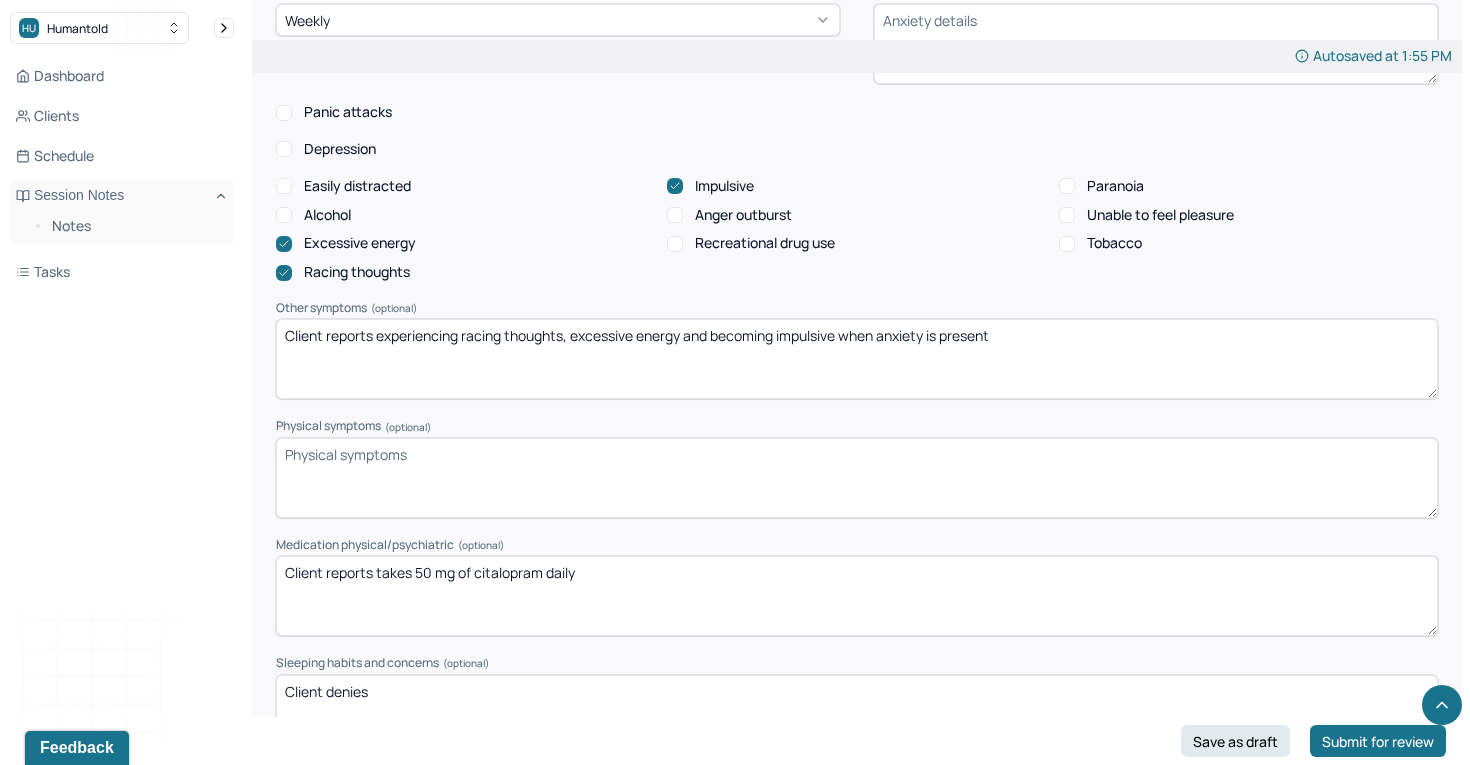 type on "Client reports experiencing racing thoughts, excessive energy and becoming impulsive when anxiety is present" 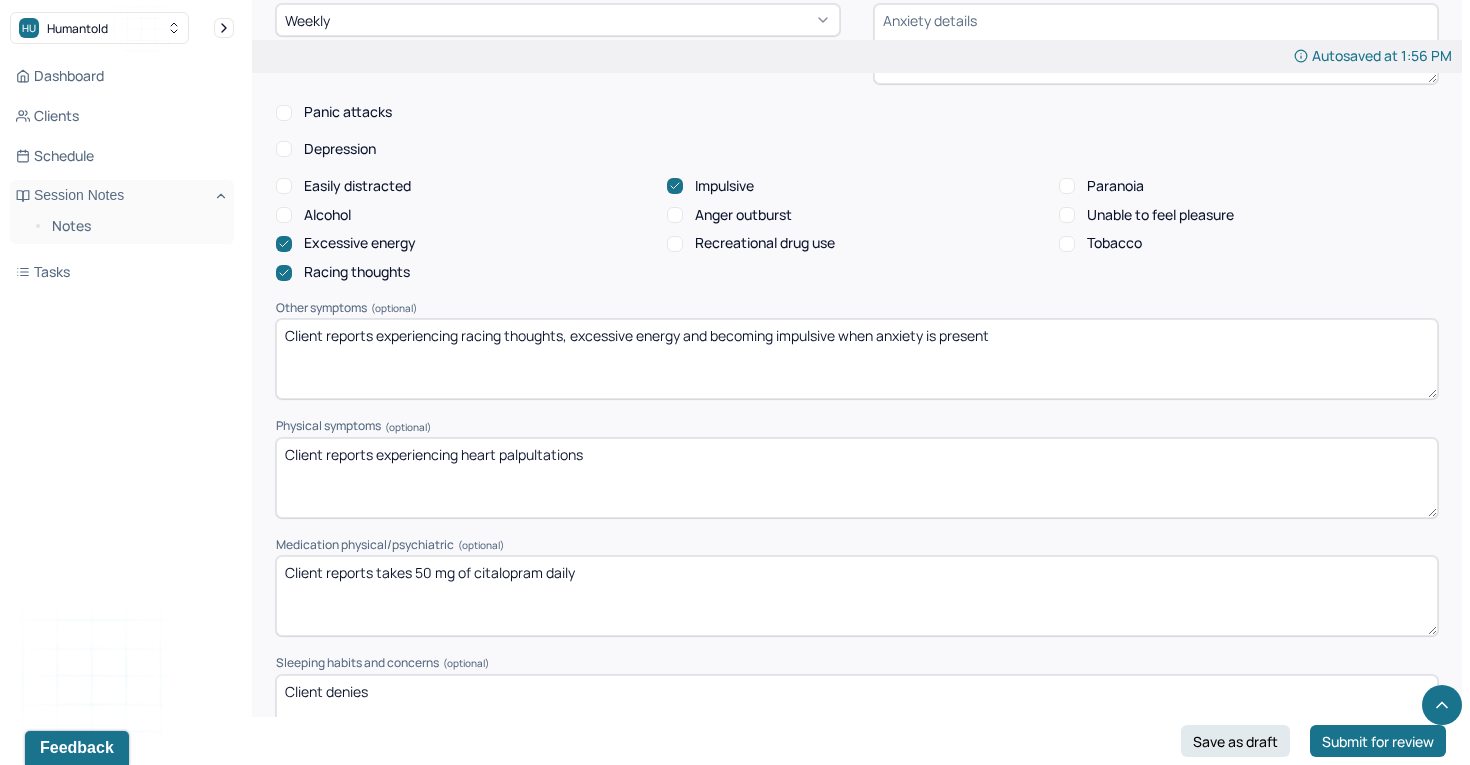 drag, startPoint x: 592, startPoint y: 457, endPoint x: 496, endPoint y: 452, distance: 96.13012 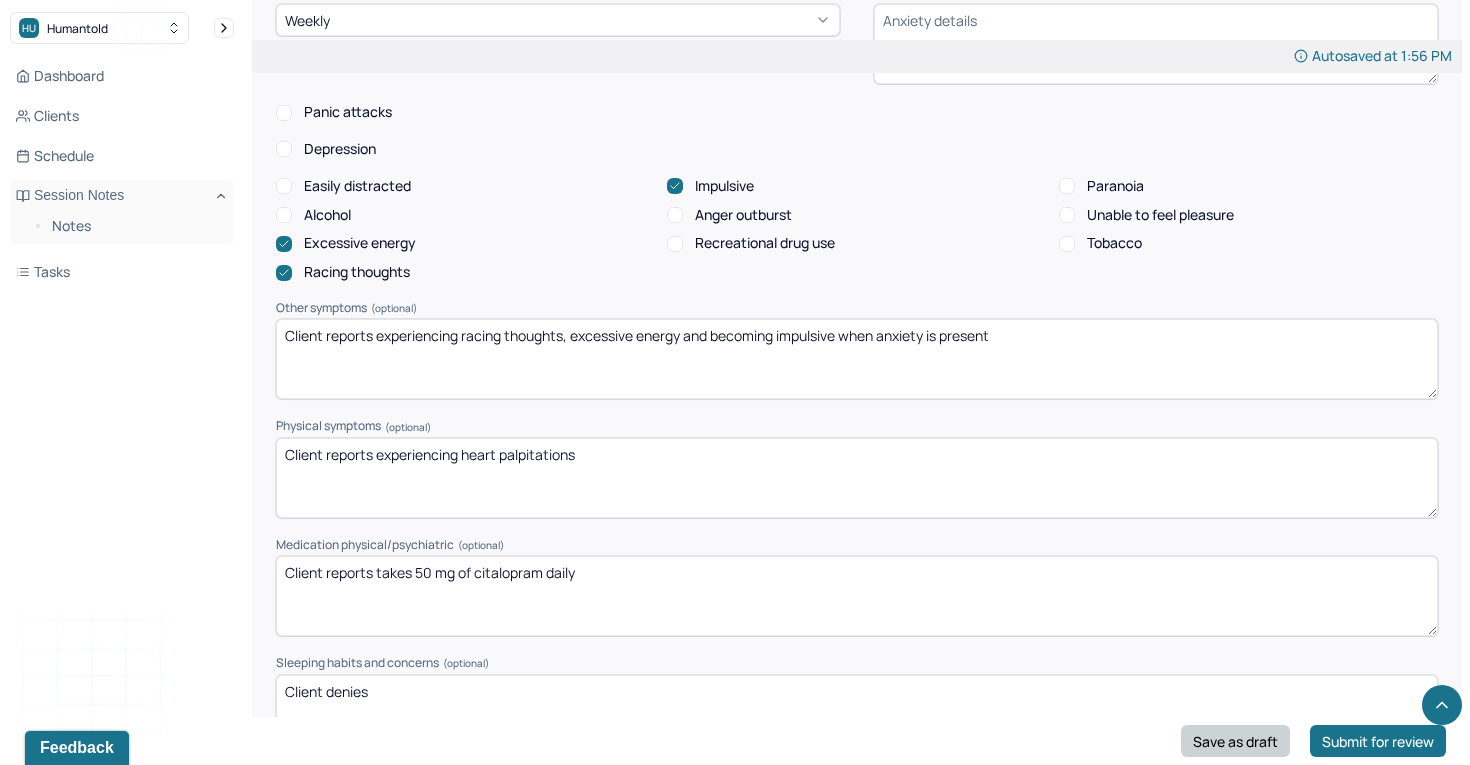 type on "Client reports experiencing heart palpitations" 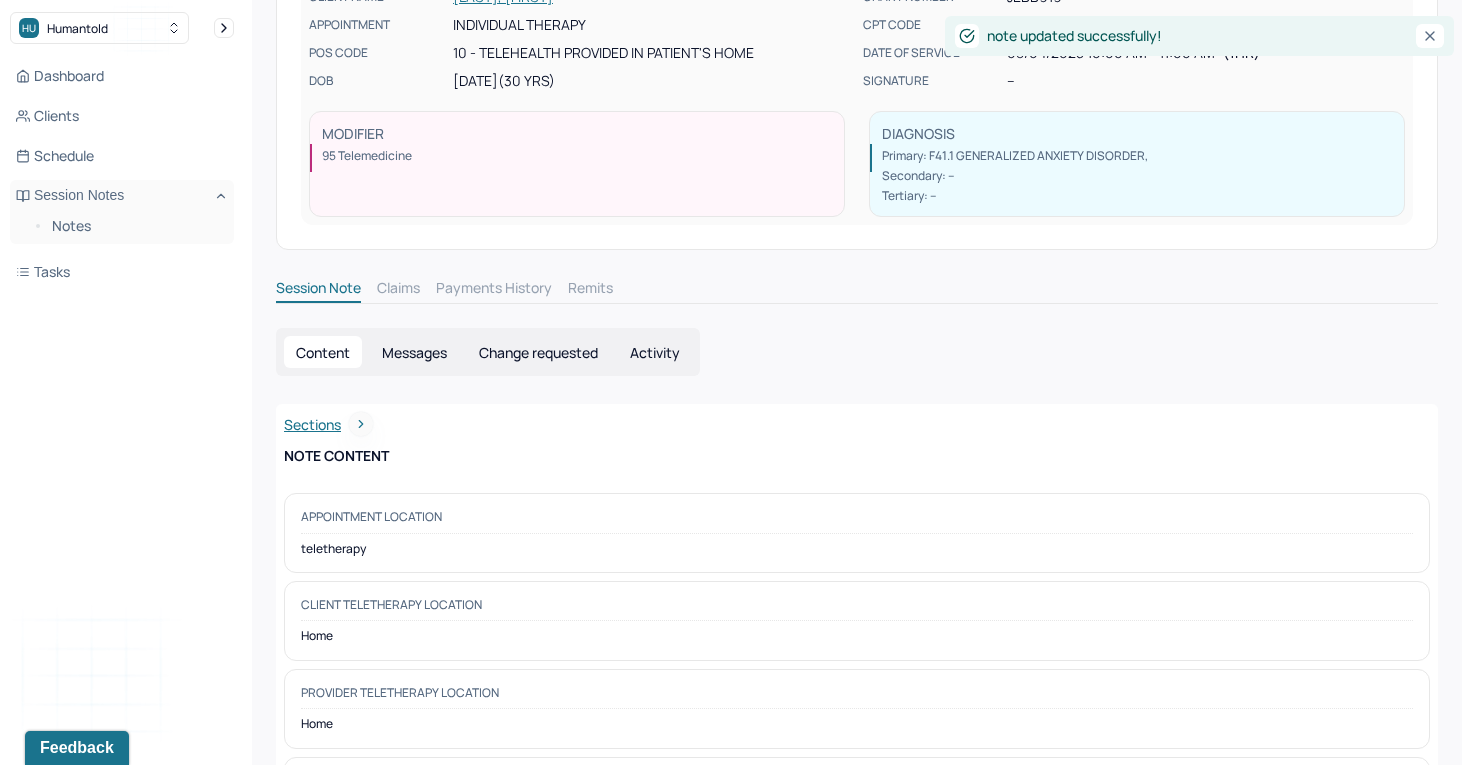 scroll, scrollTop: 0, scrollLeft: 0, axis: both 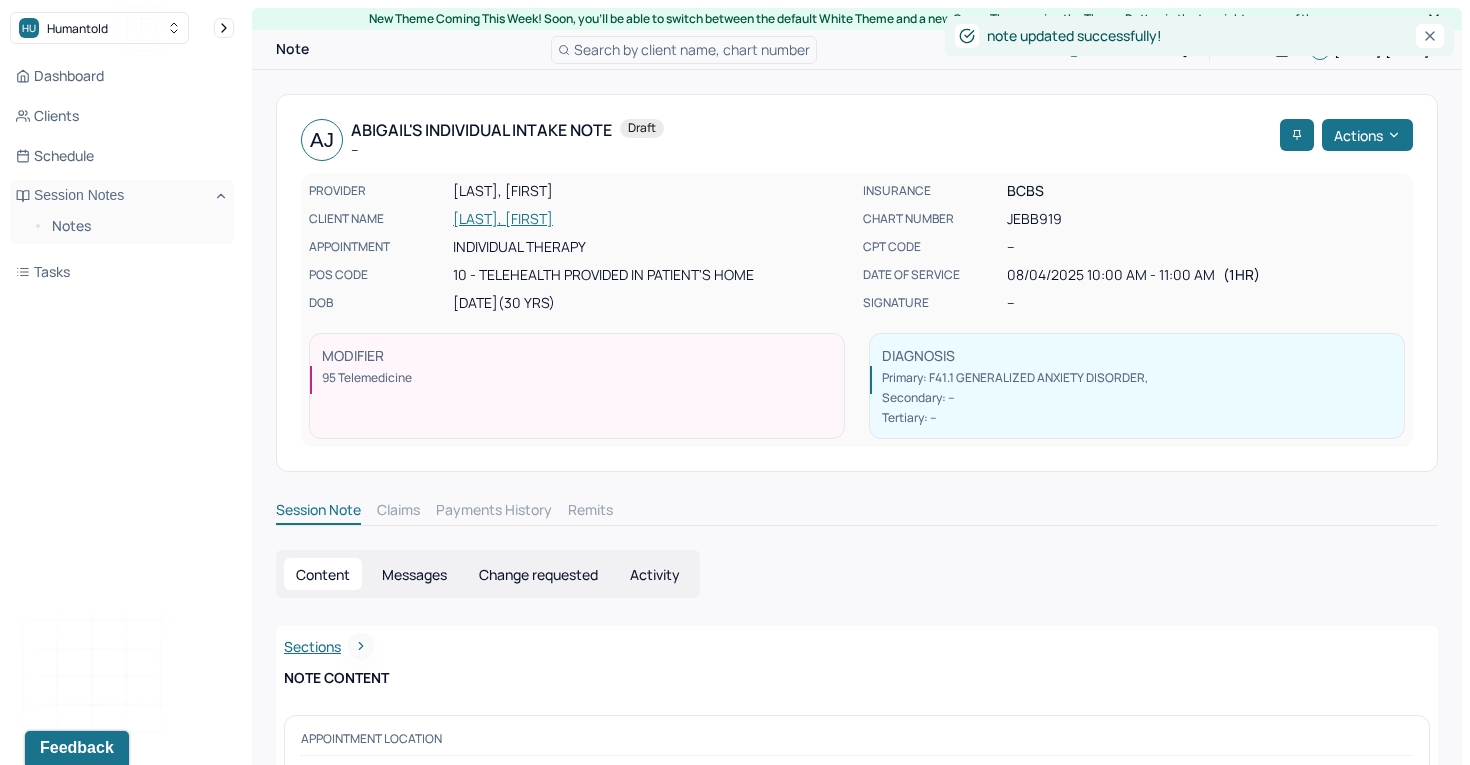 click on "[LAST], [FIRST]" at bounding box center (652, 219) 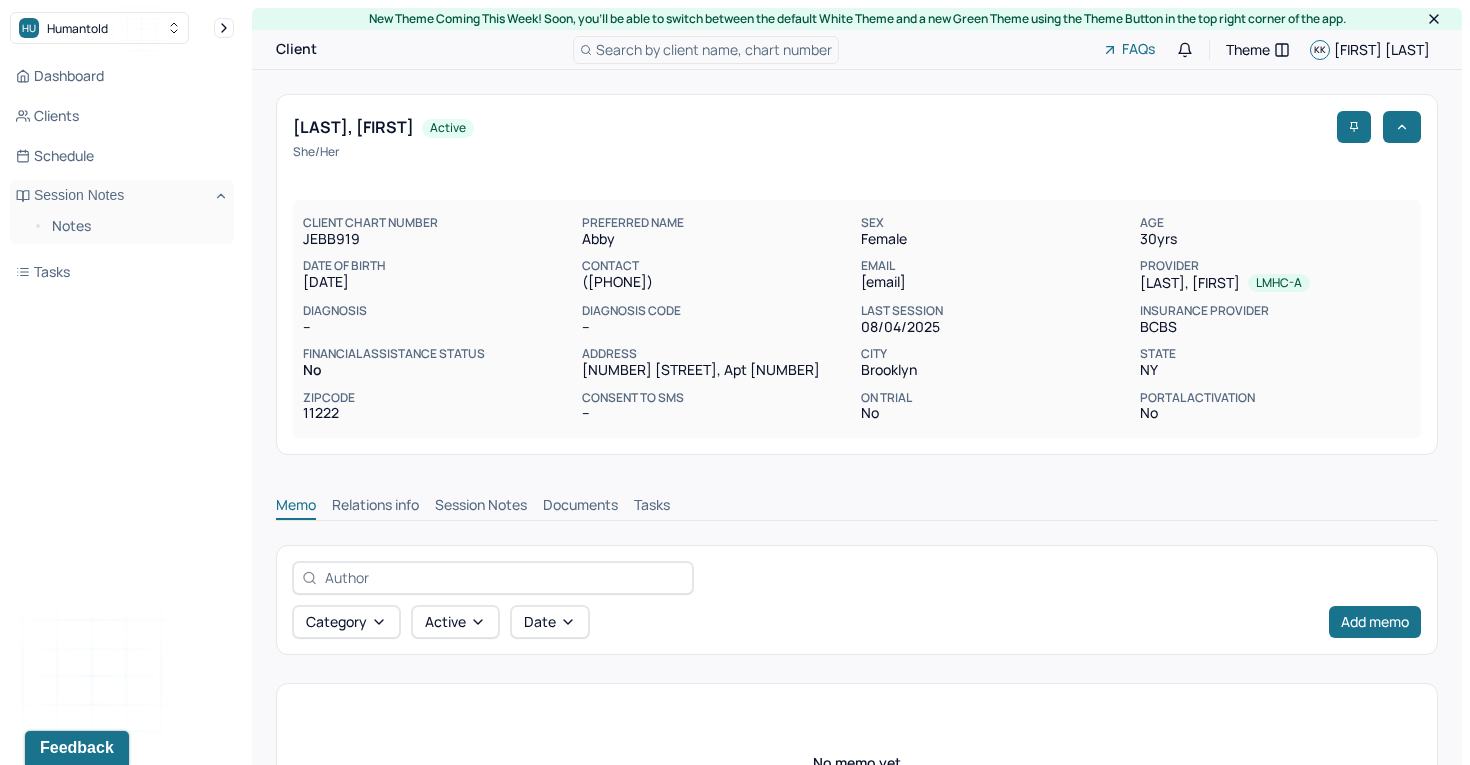 click on "Session Notes" at bounding box center [481, 507] 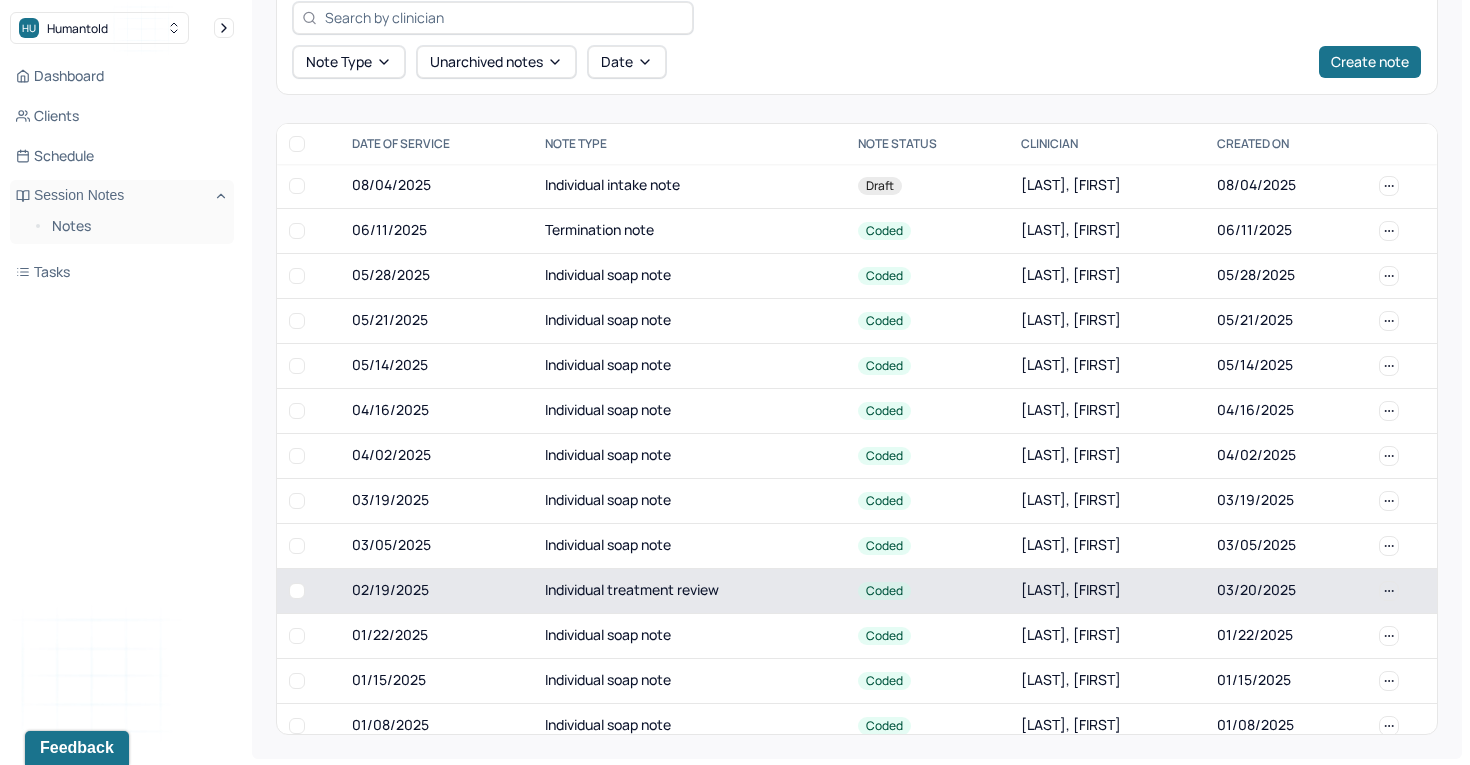 click on "Individual treatment review" at bounding box center (689, 590) 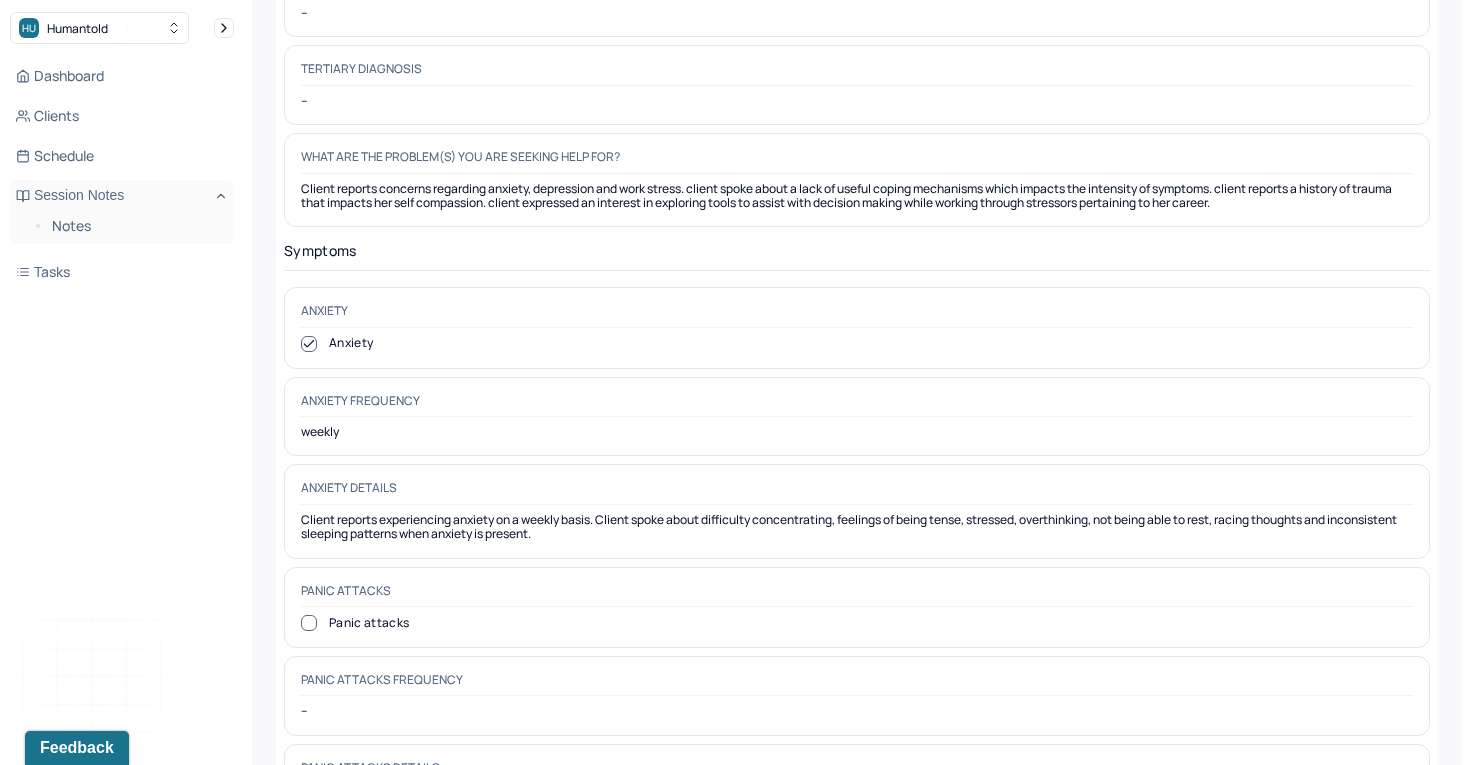 scroll, scrollTop: 0, scrollLeft: 0, axis: both 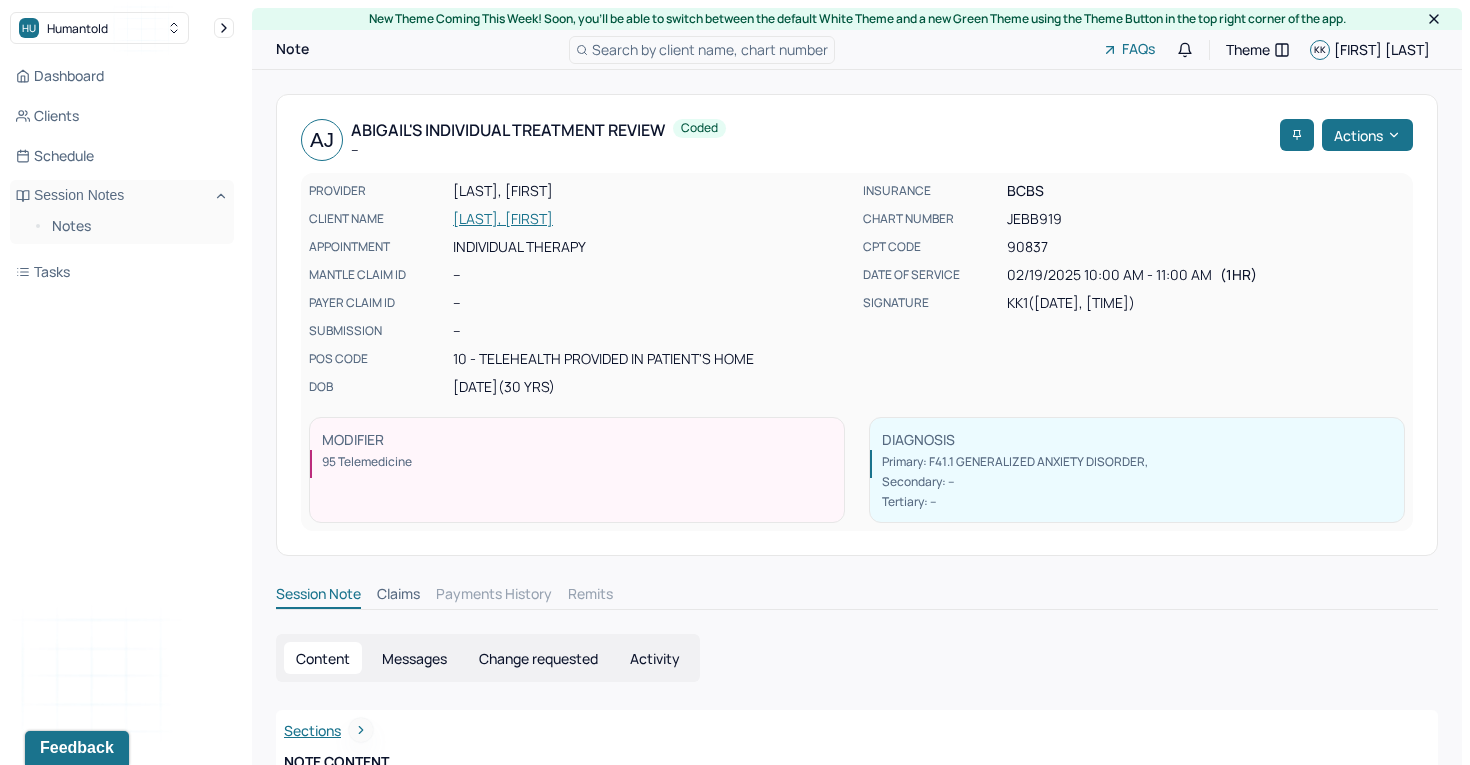 click on "[LAST], [FIRST]" at bounding box center (652, 219) 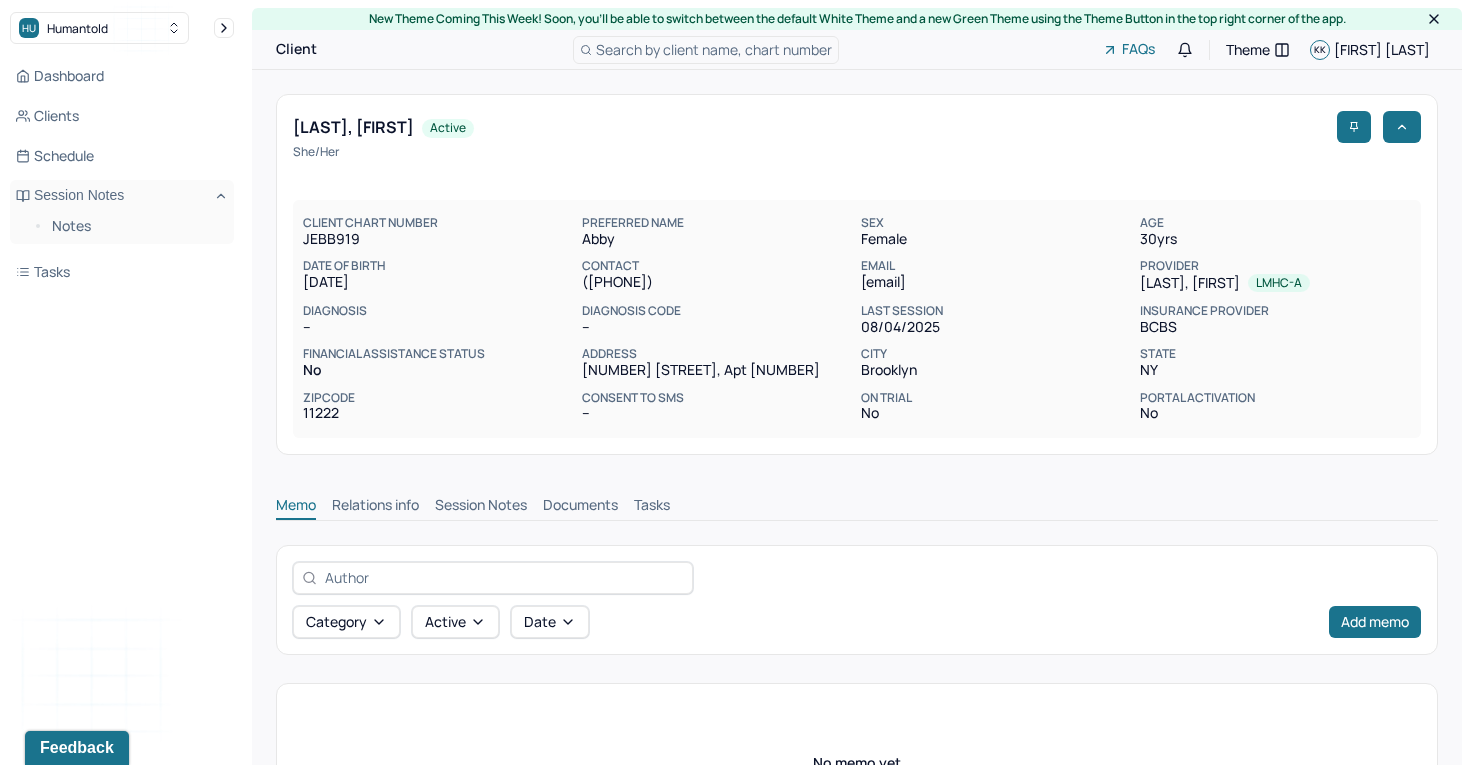 click on "Session Notes" at bounding box center [481, 507] 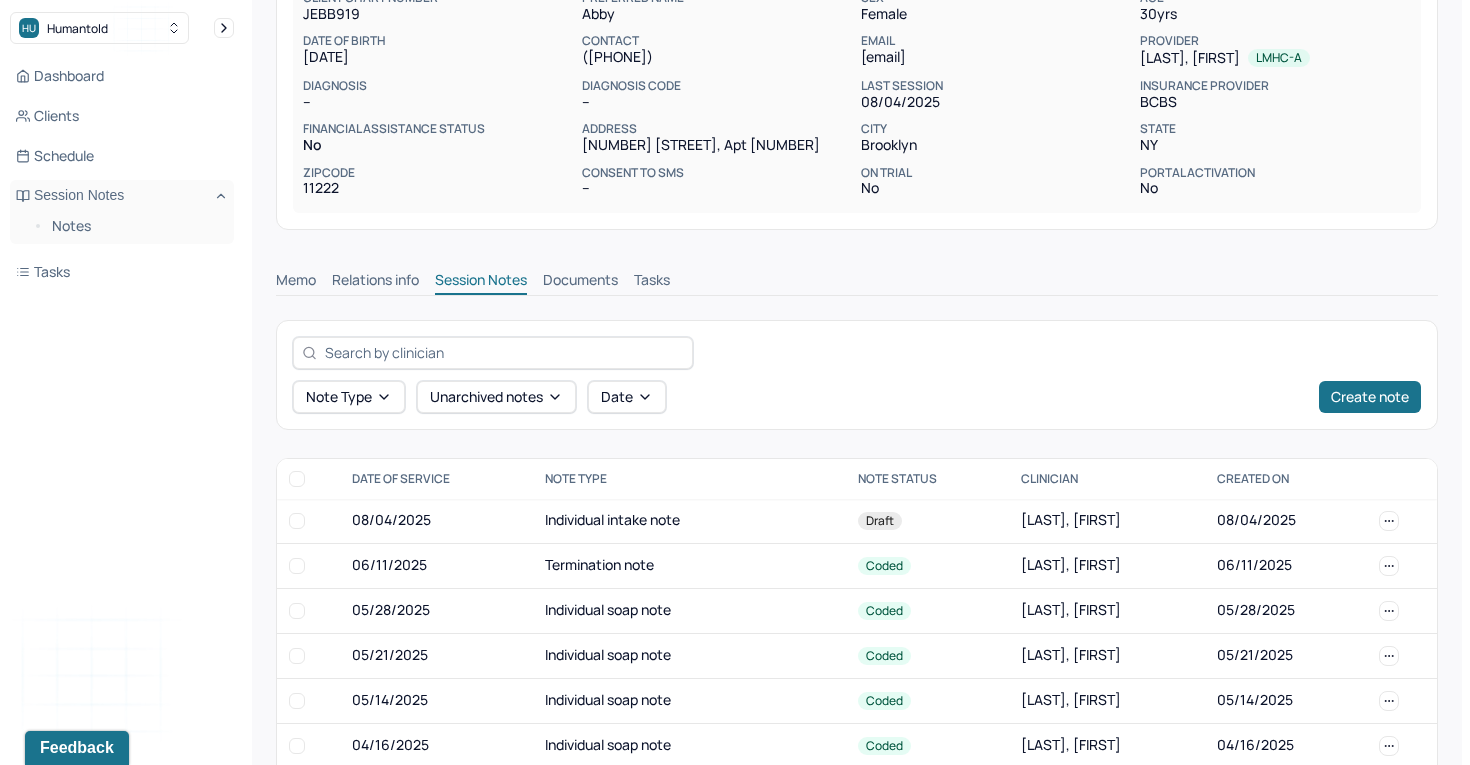 scroll, scrollTop: 224, scrollLeft: 0, axis: vertical 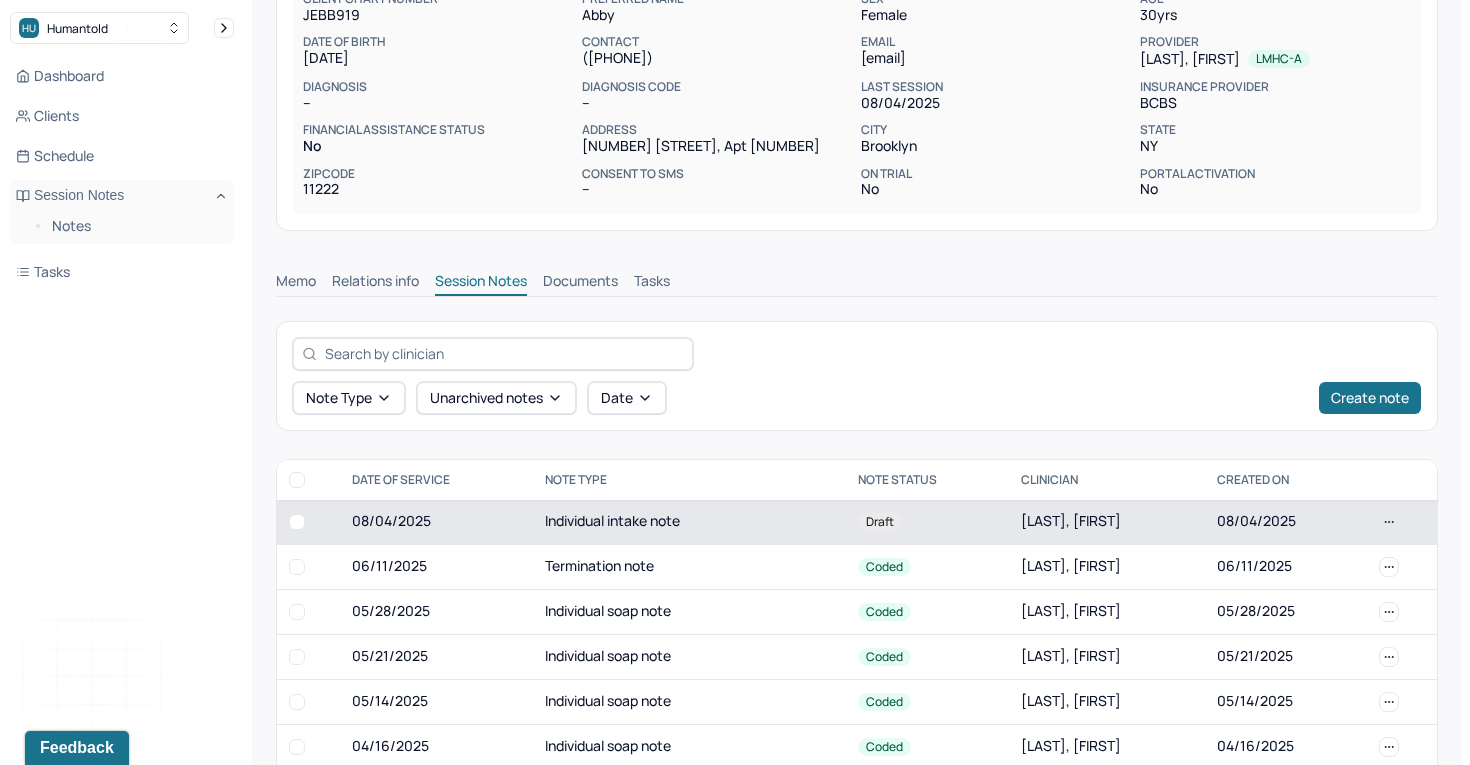 click on "Individual intake note" at bounding box center (689, 522) 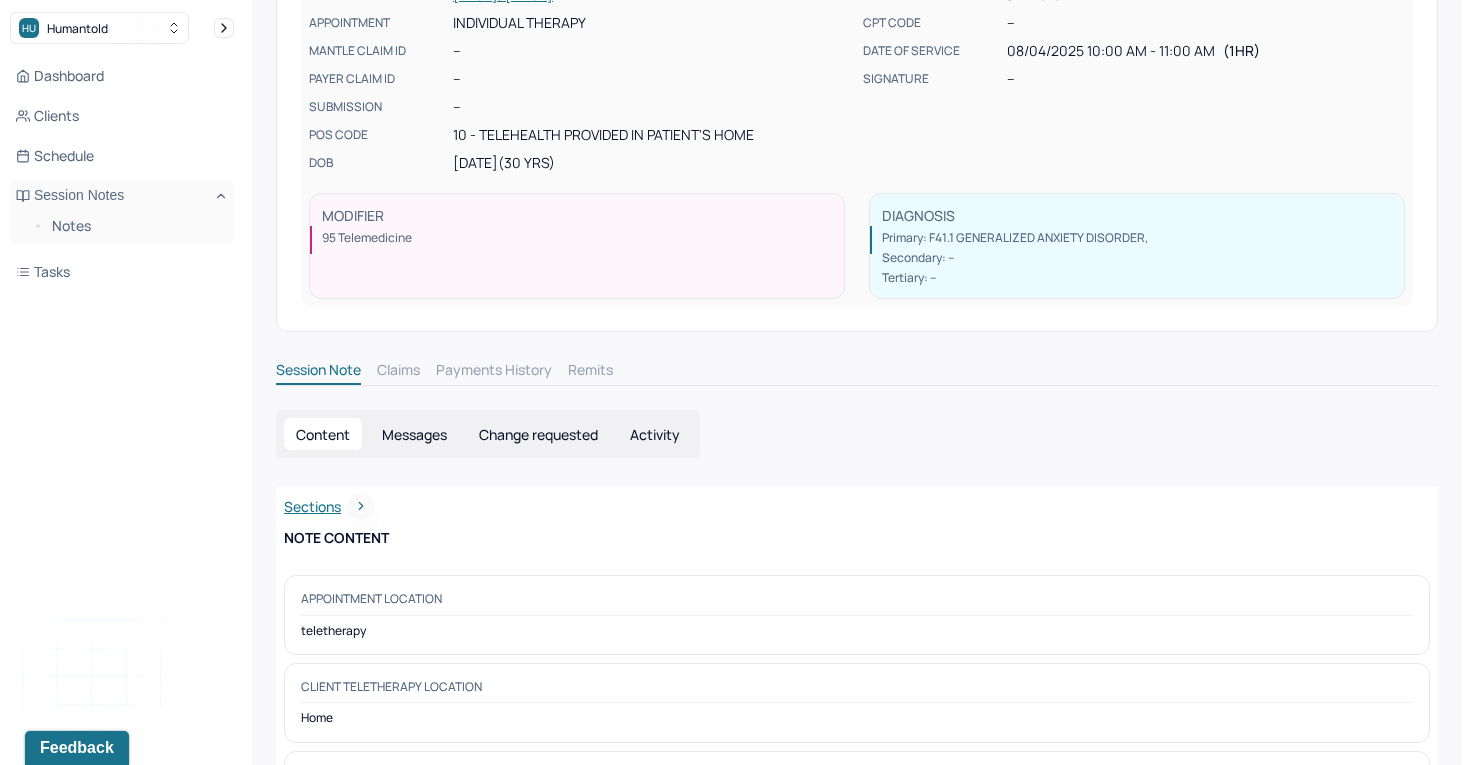 scroll, scrollTop: 0, scrollLeft: 0, axis: both 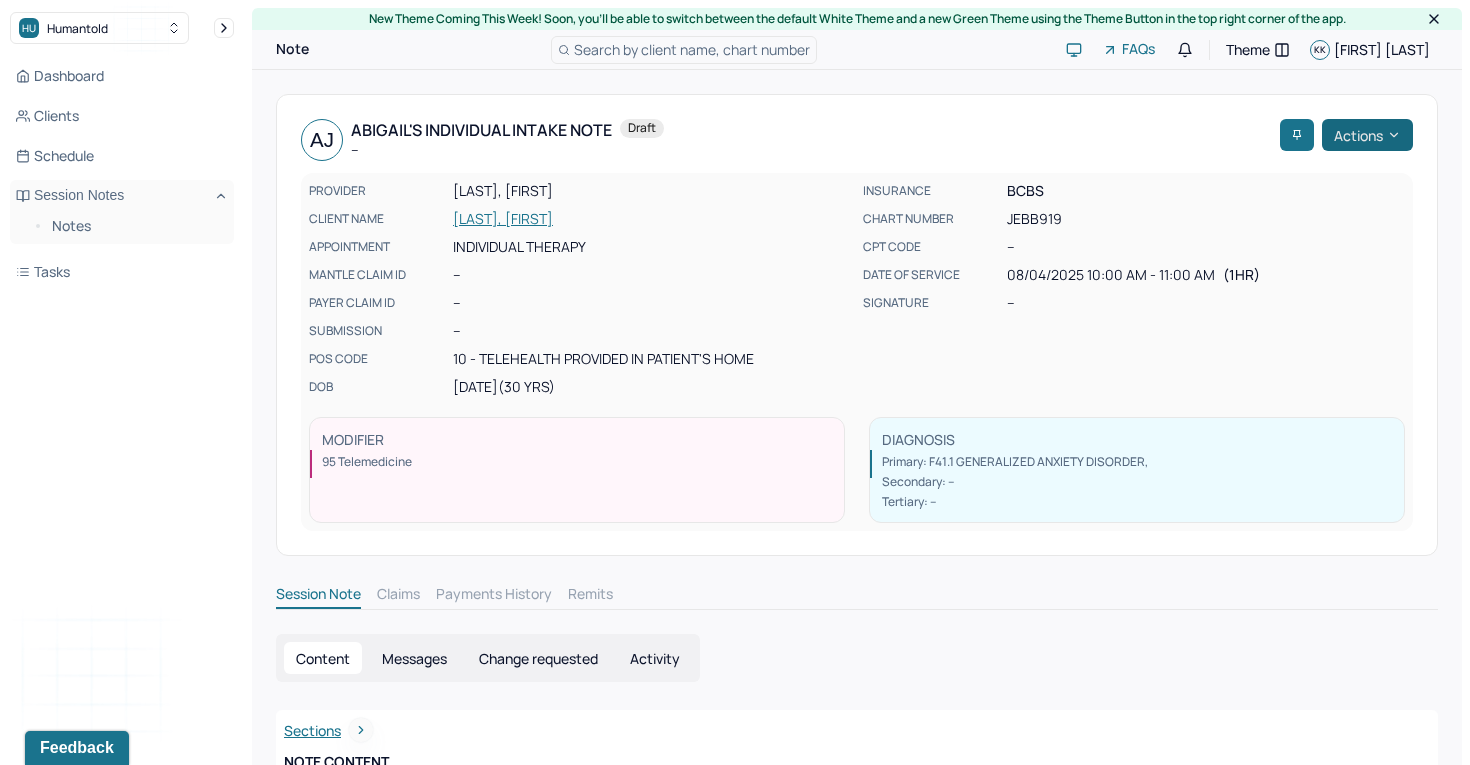 click 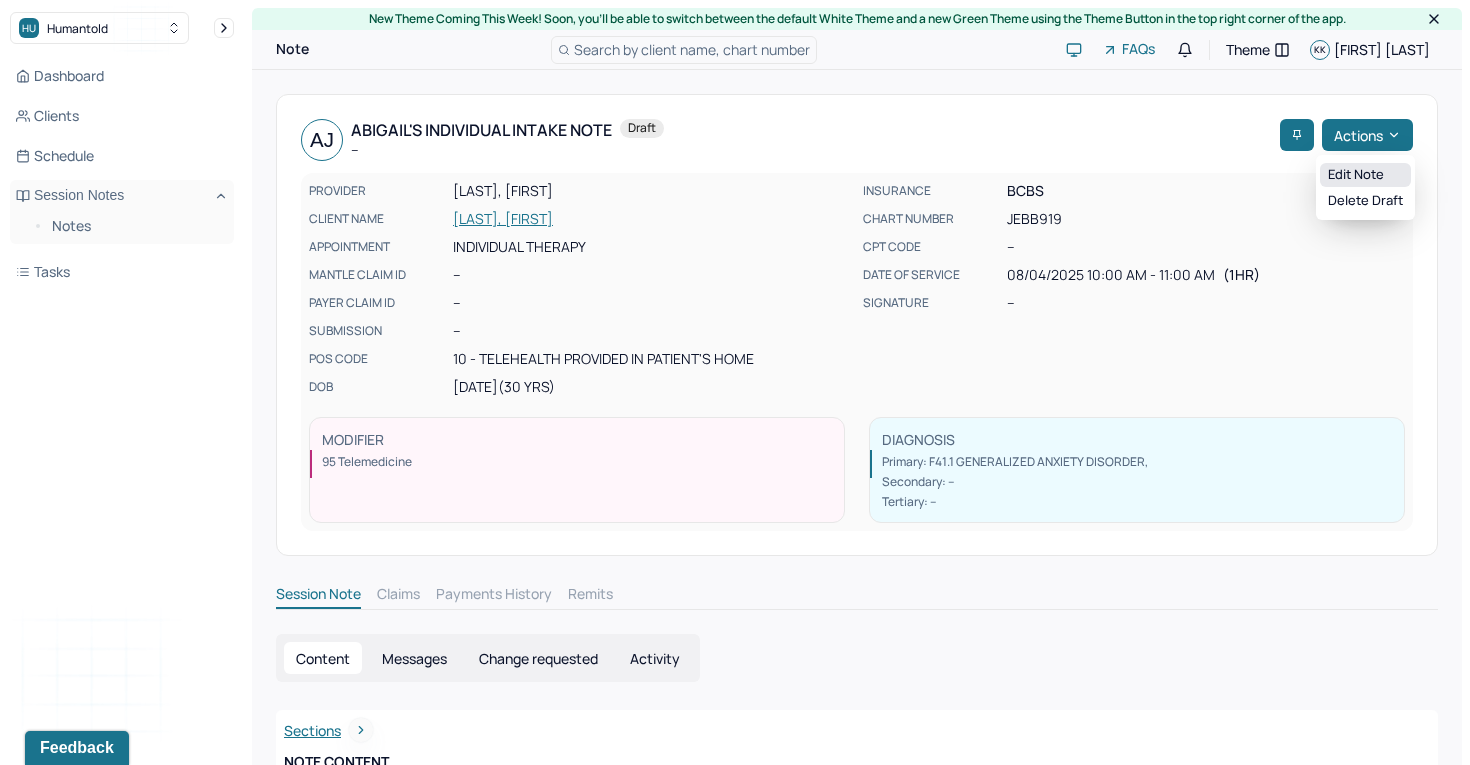 click on "Edit note" at bounding box center (1365, 175) 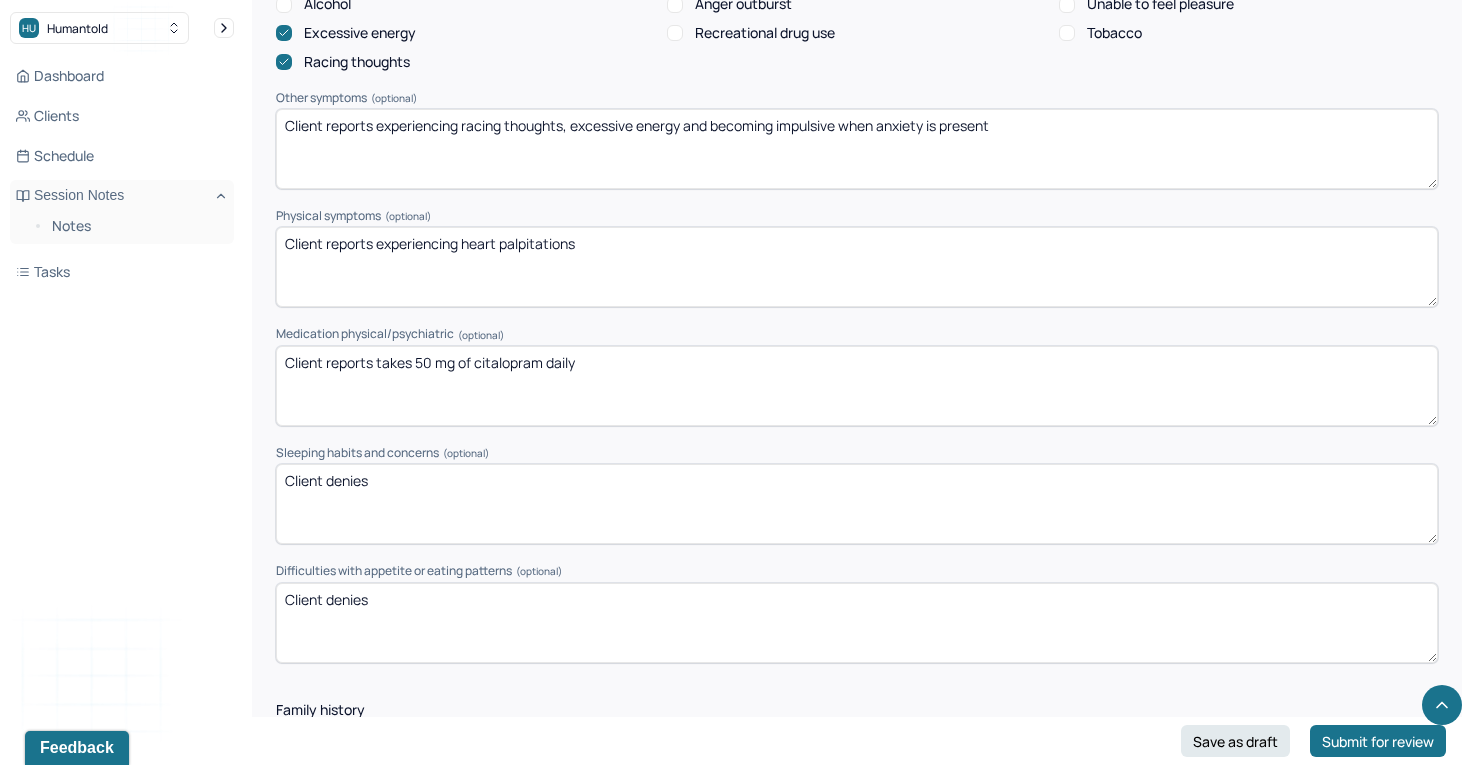 scroll, scrollTop: 2317, scrollLeft: 0, axis: vertical 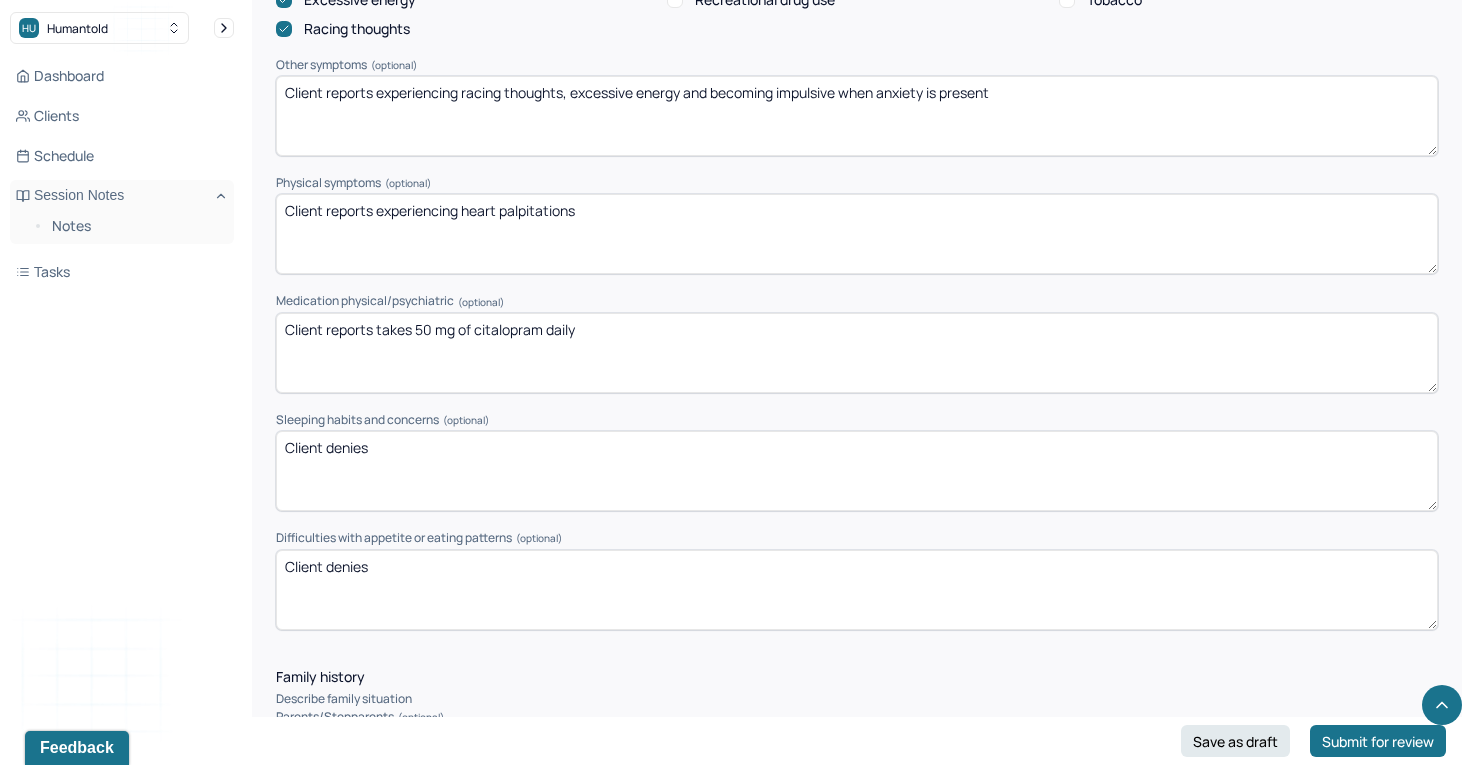 click on "Client reports experiencing heart palpitations" at bounding box center (857, 234) 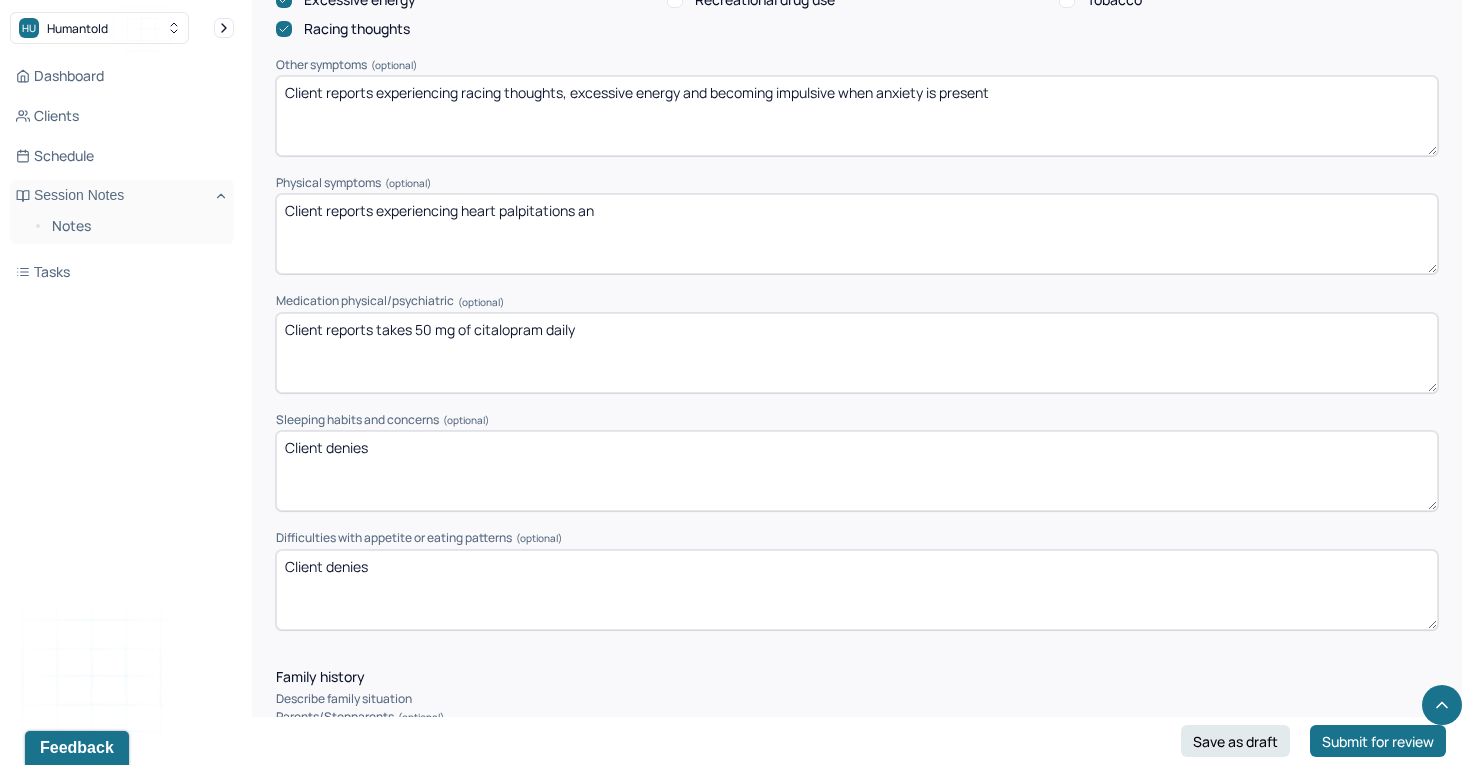 scroll, scrollTop: 2435, scrollLeft: 0, axis: vertical 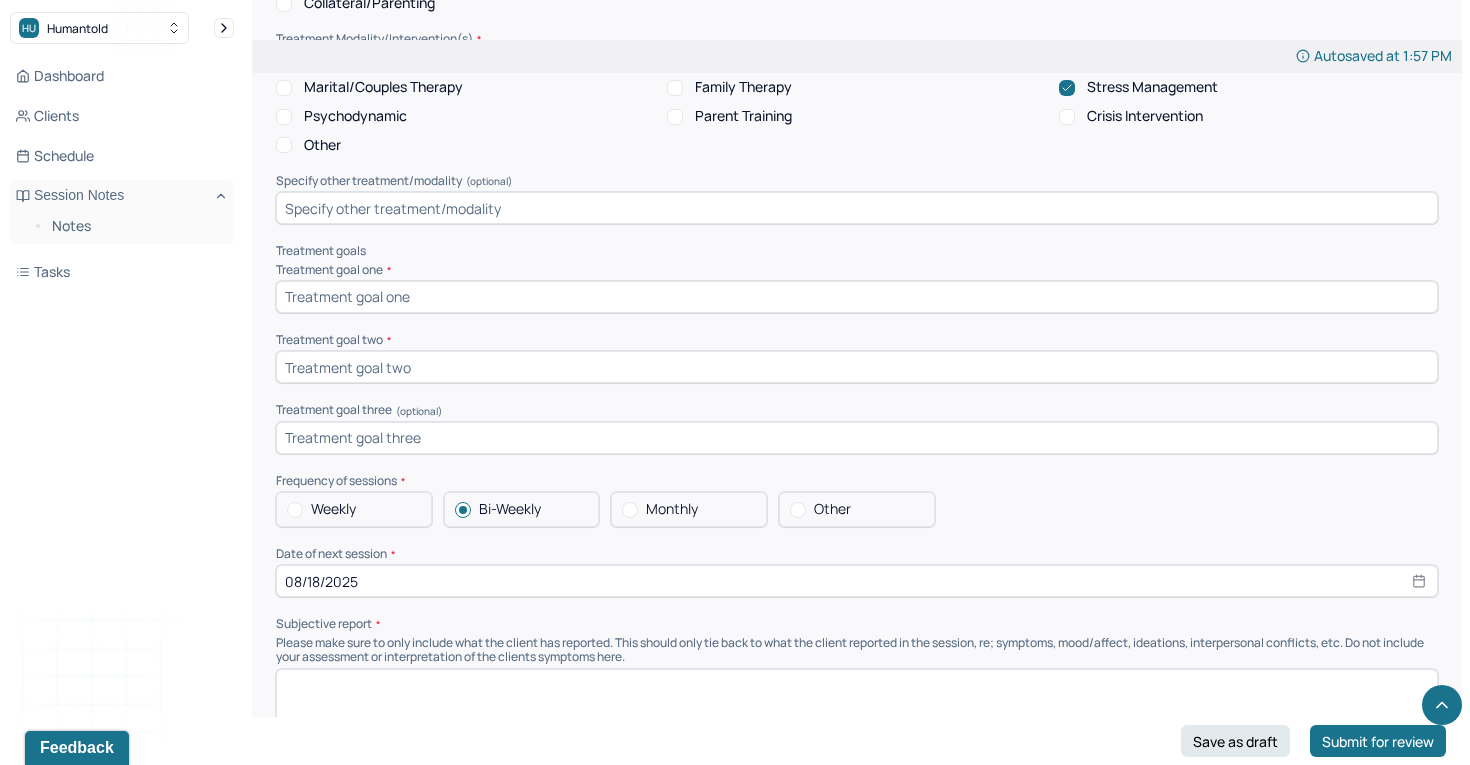 type on "Client reports experiencing heart palpitations and her body feeling tense" 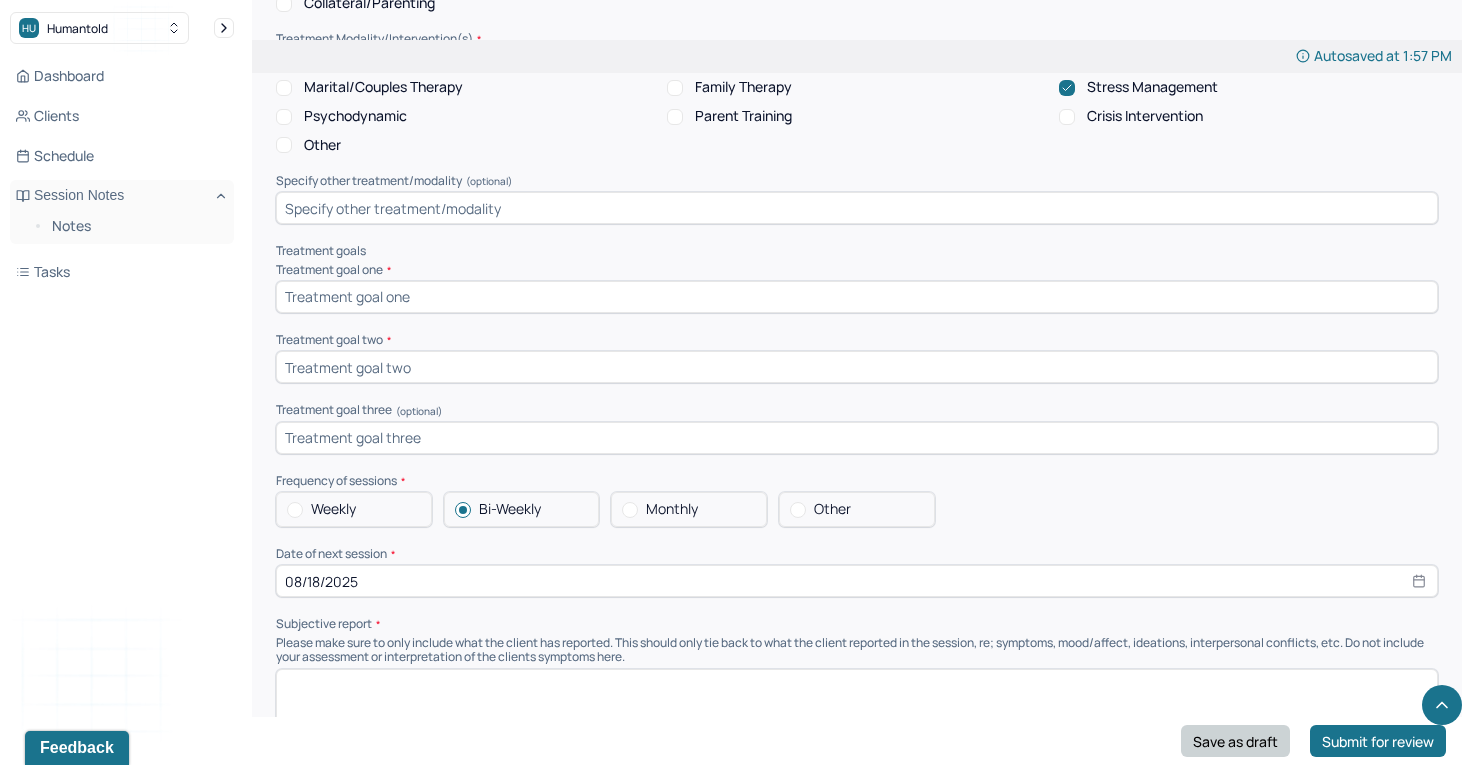 click on "Save as draft" at bounding box center [1235, 741] 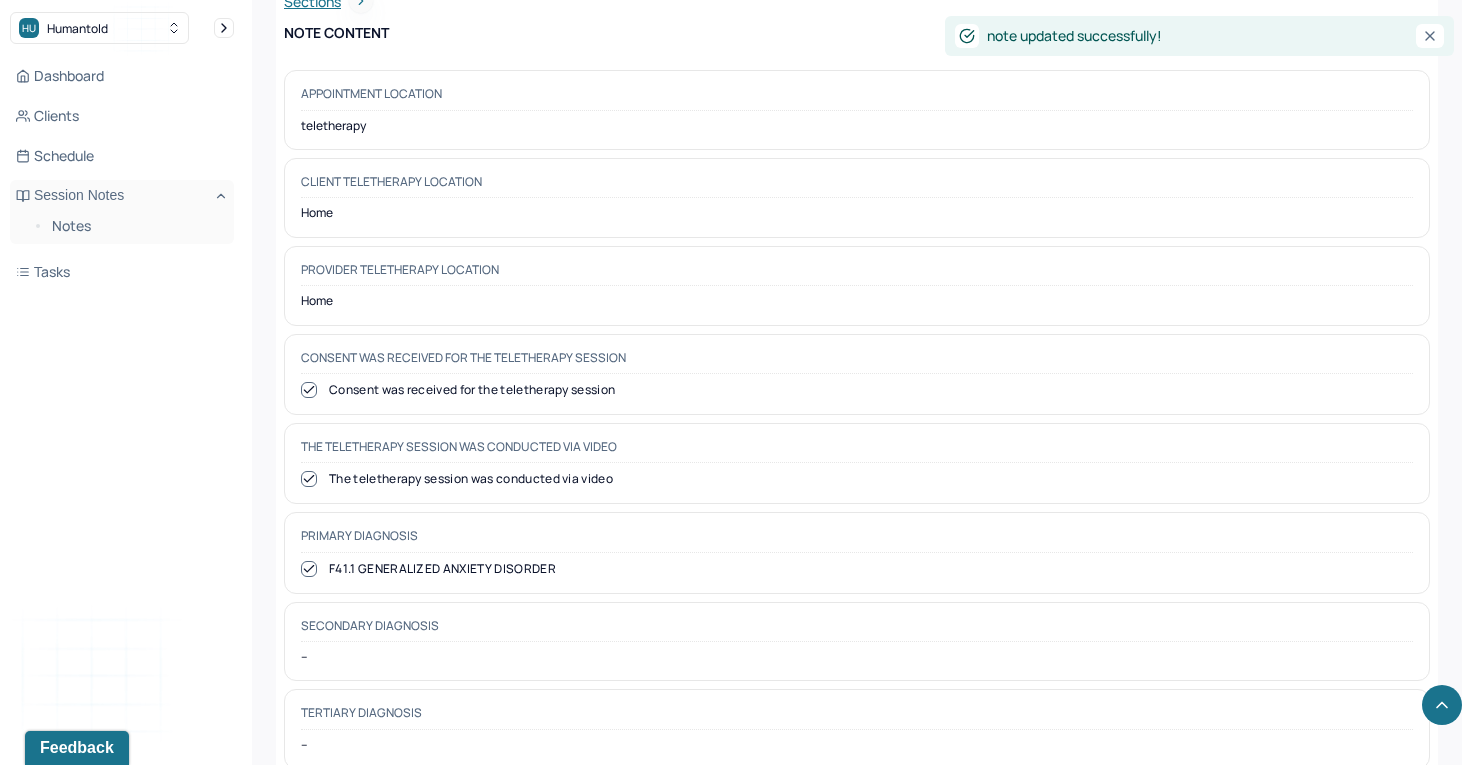 scroll, scrollTop: 0, scrollLeft: 0, axis: both 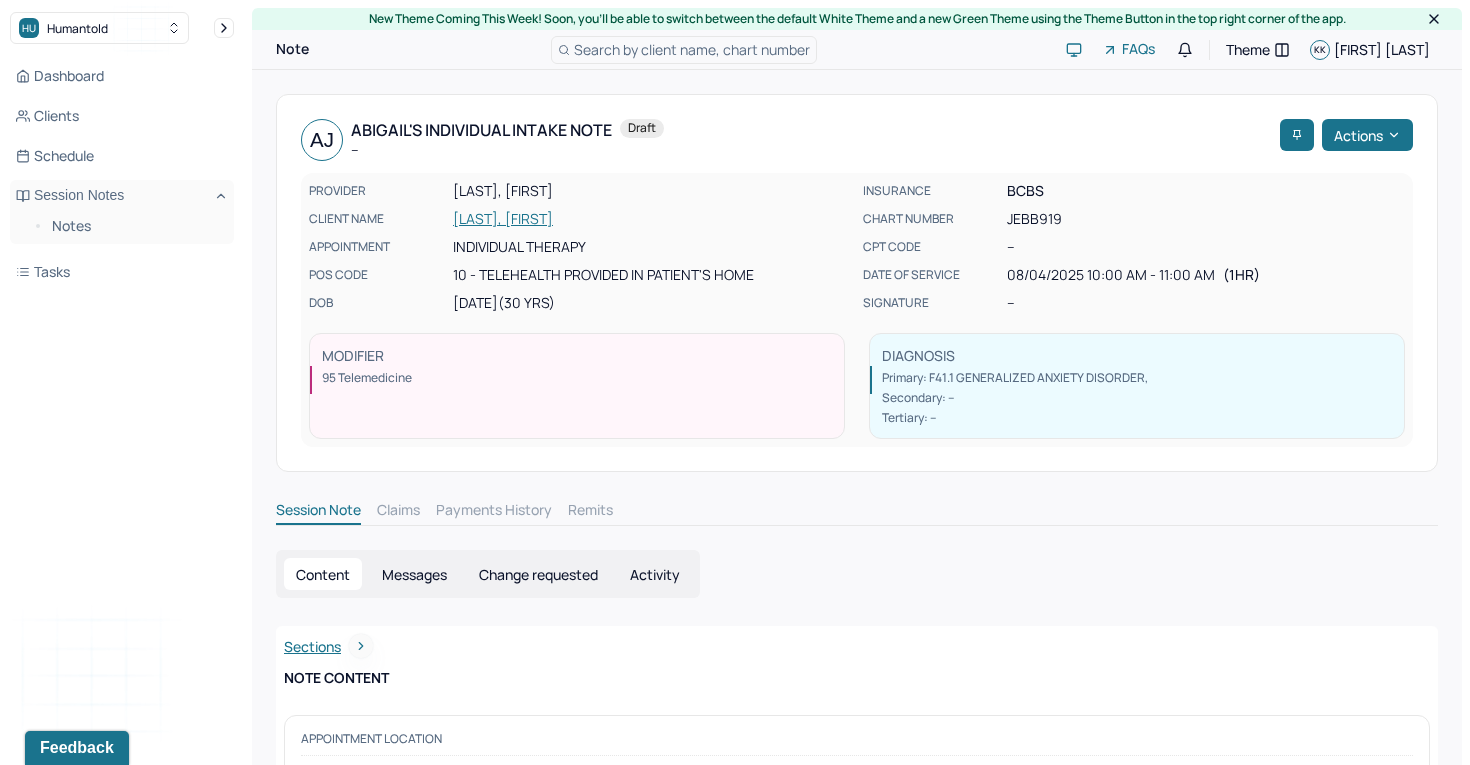 click on "[LAST], [FIRST]" at bounding box center (652, 219) 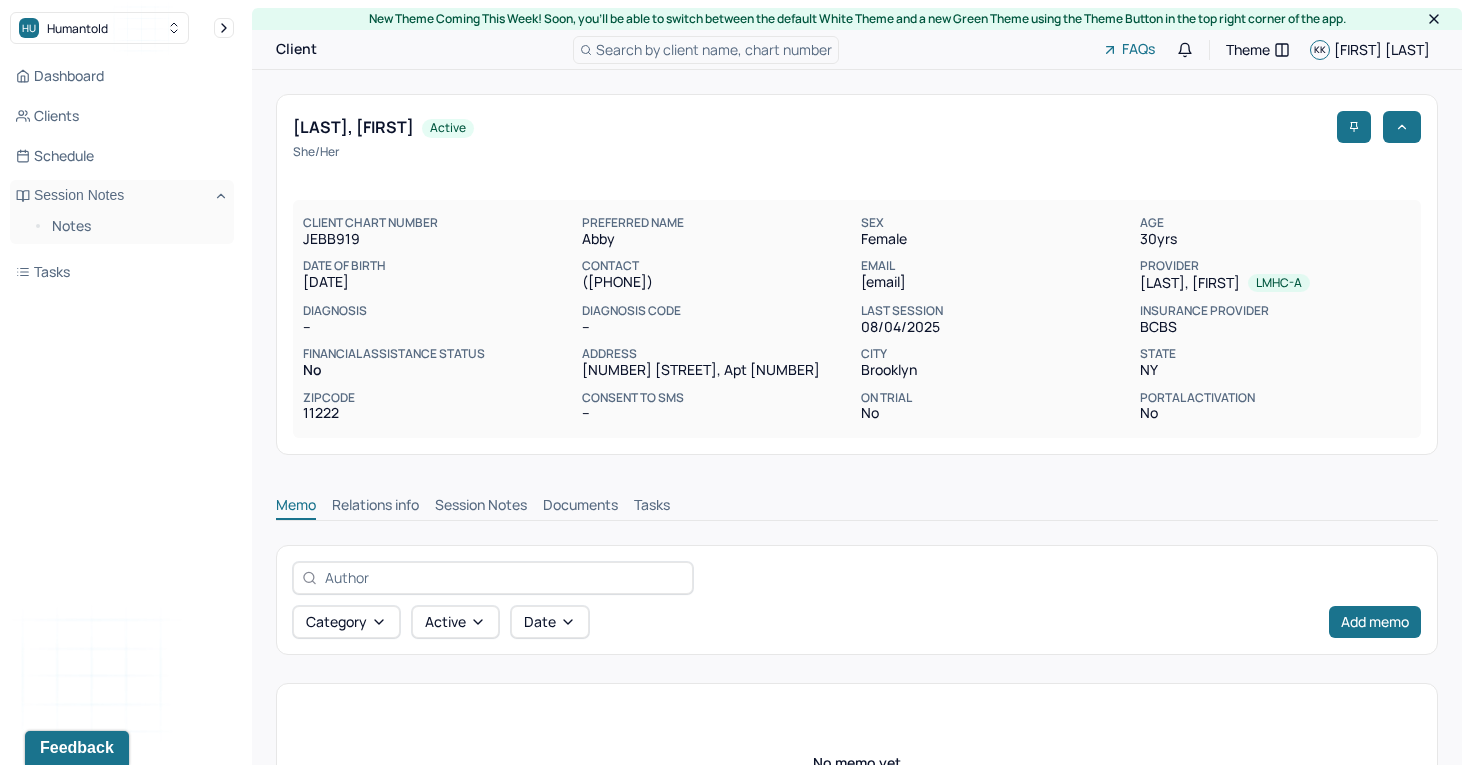 scroll, scrollTop: 5, scrollLeft: 0, axis: vertical 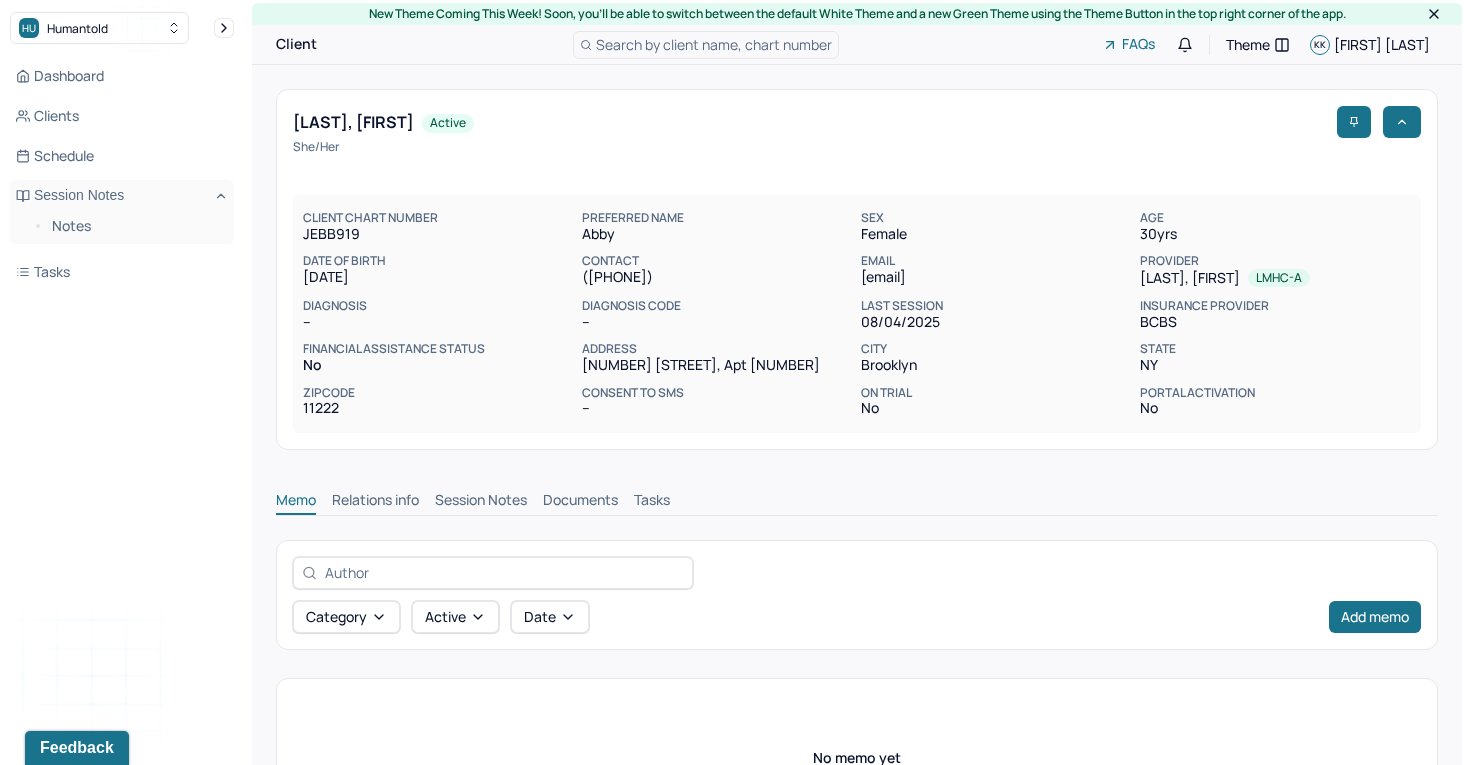 click on "Session Notes" at bounding box center [481, 502] 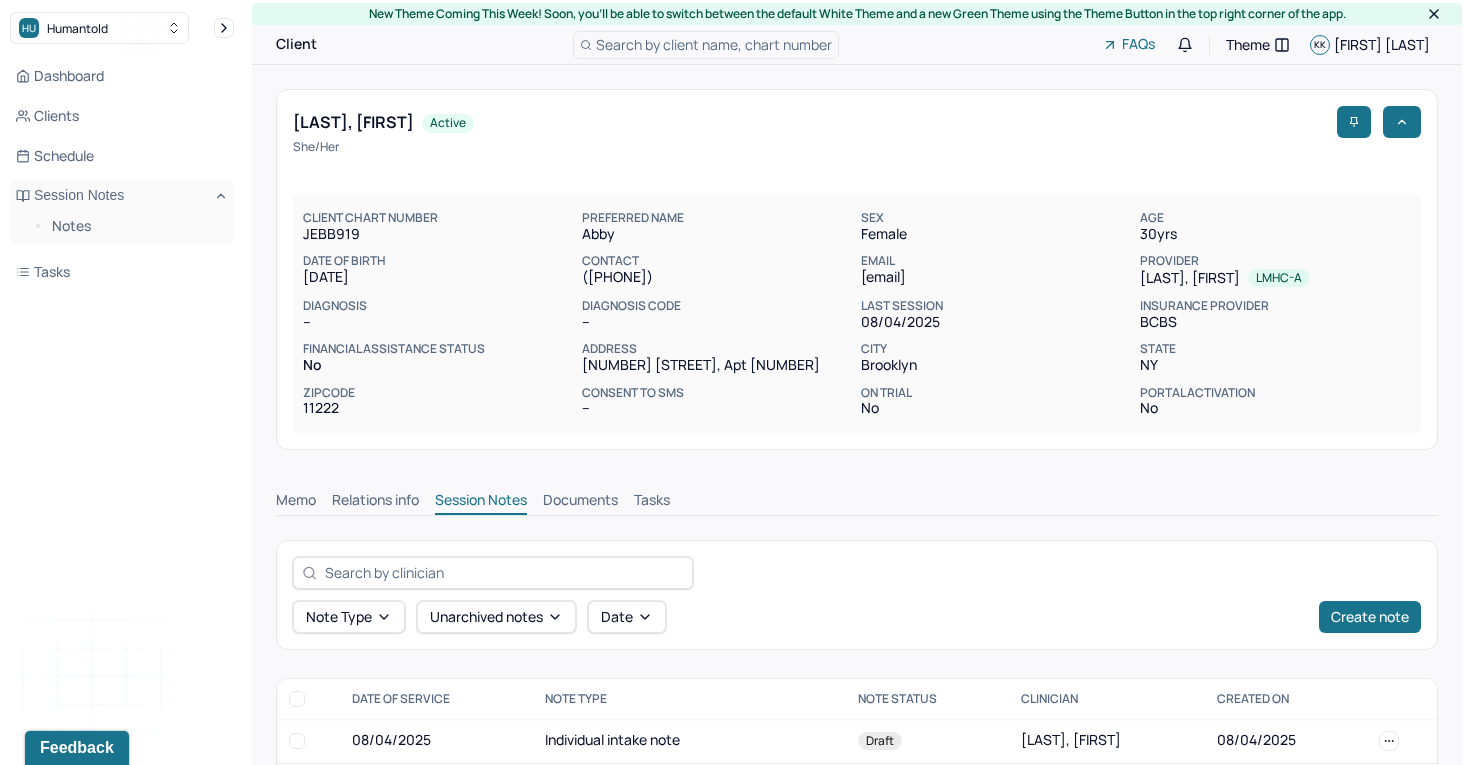 scroll, scrollTop: 560, scrollLeft: 0, axis: vertical 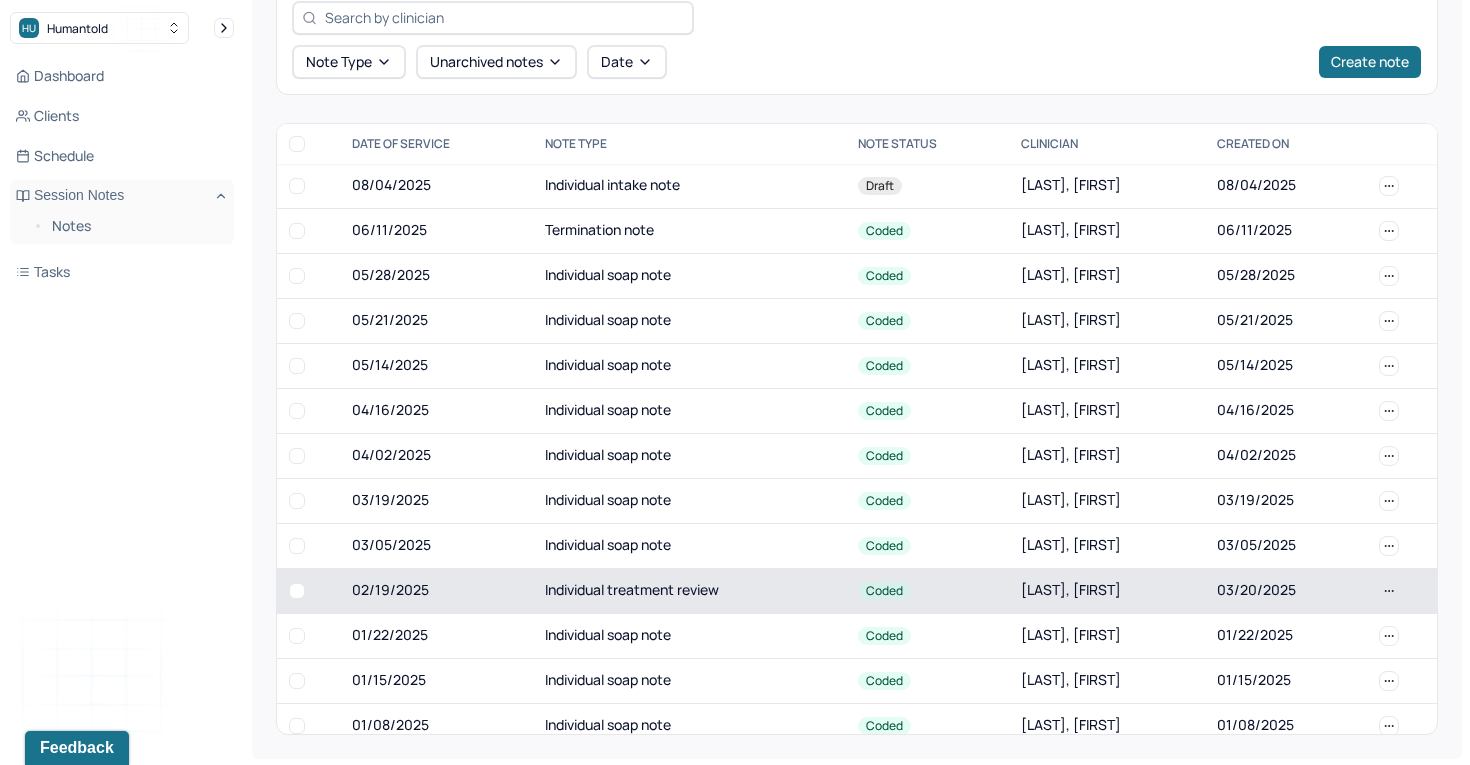click on "Individual treatment review" at bounding box center (689, 590) 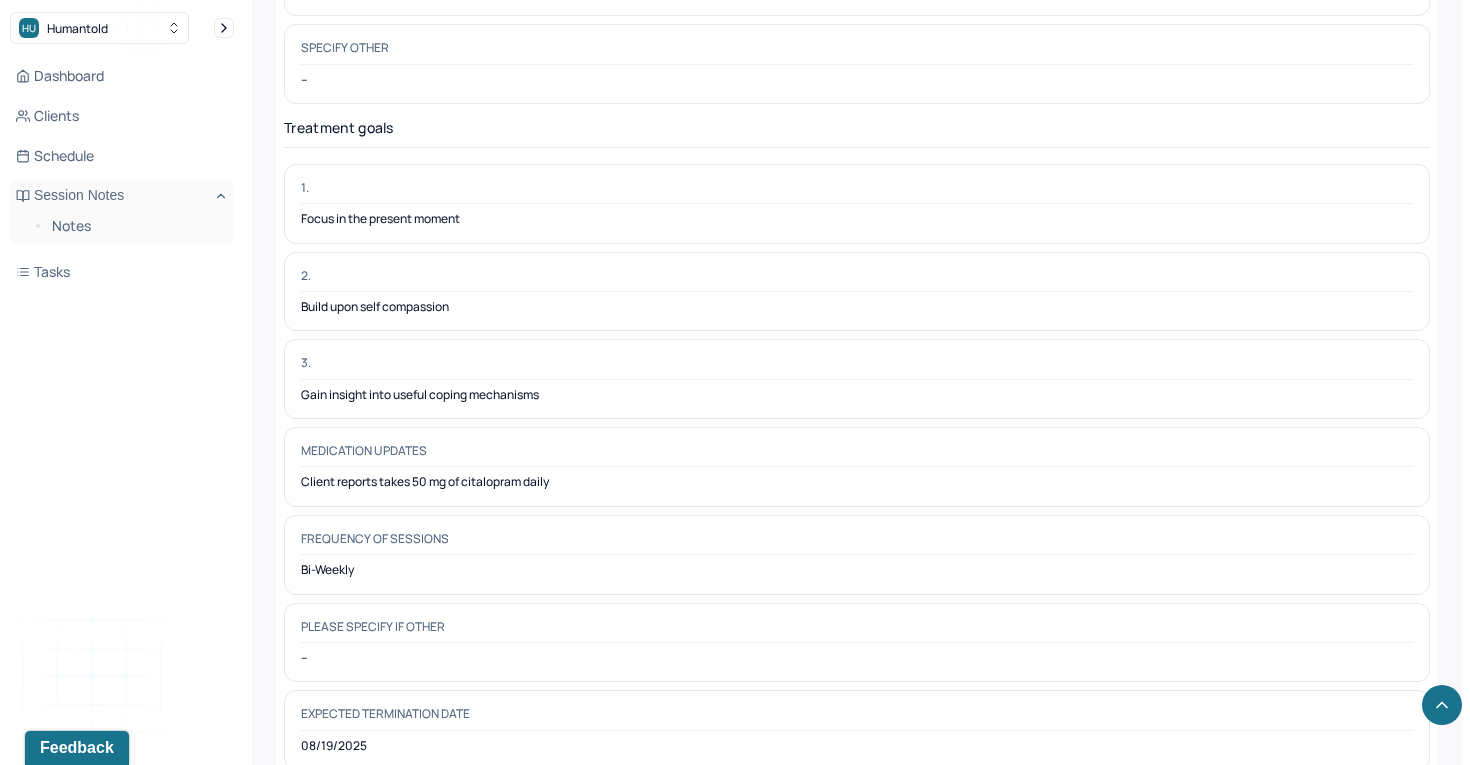 scroll, scrollTop: 5265, scrollLeft: 0, axis: vertical 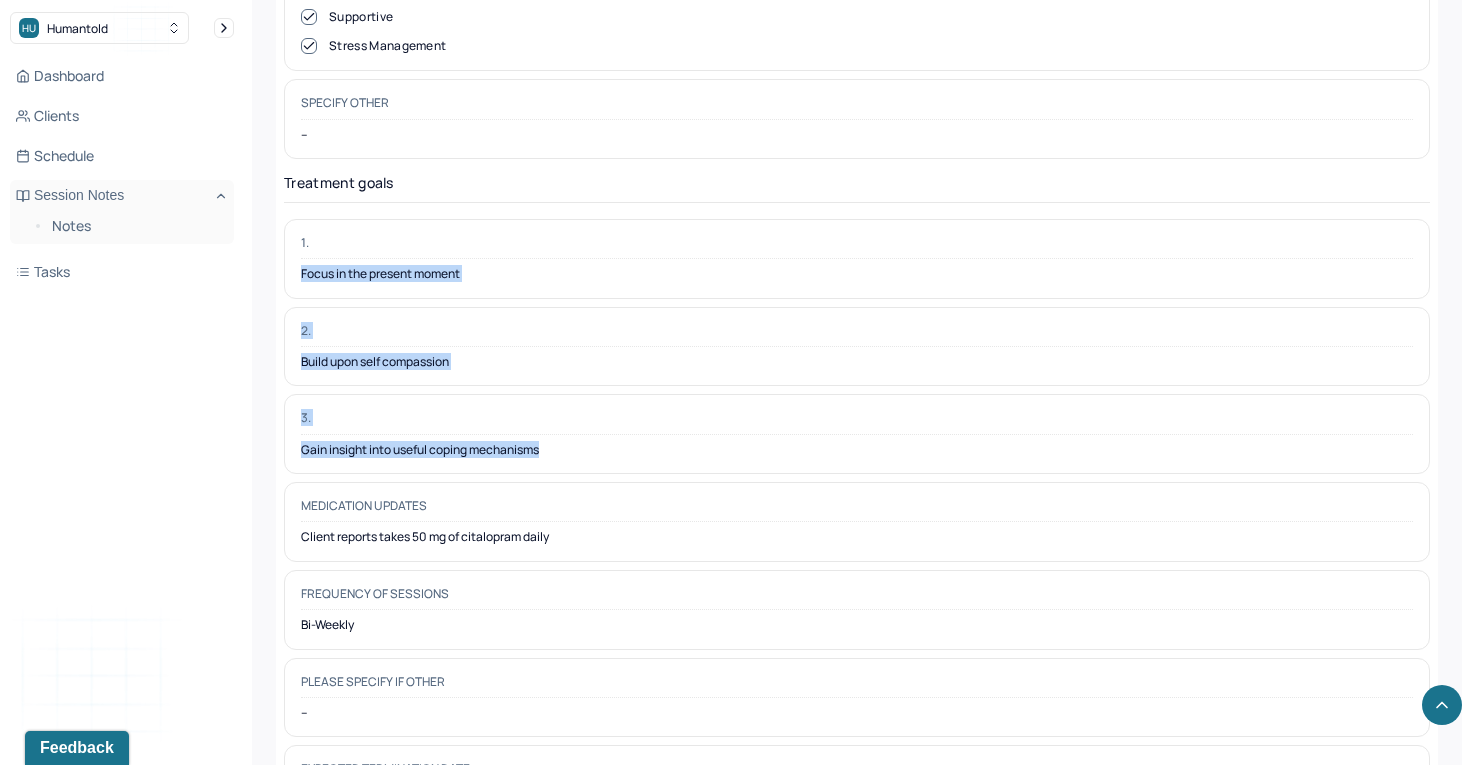 drag, startPoint x: 572, startPoint y: 400, endPoint x: 299, endPoint y: 209, distance: 333.18164 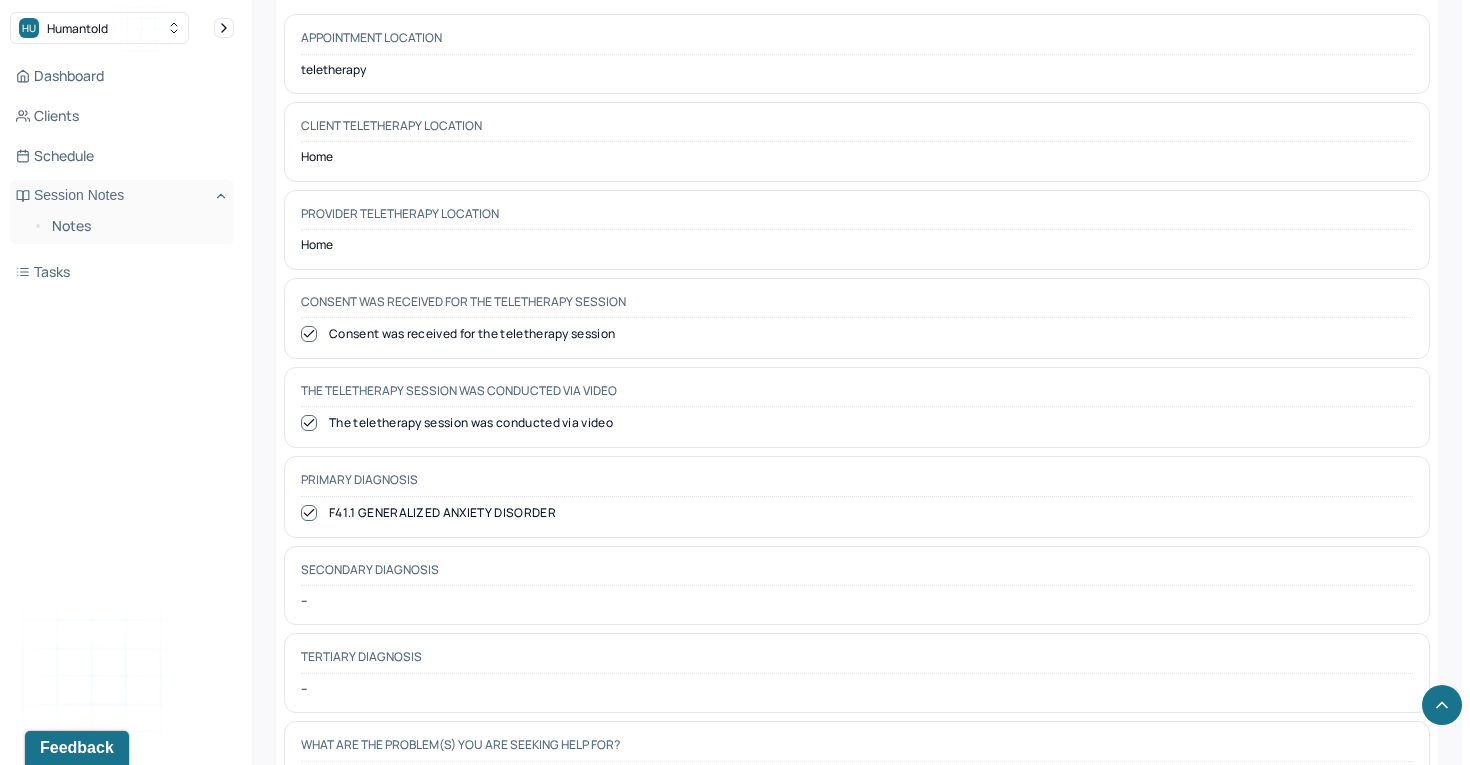 scroll, scrollTop: 0, scrollLeft: 0, axis: both 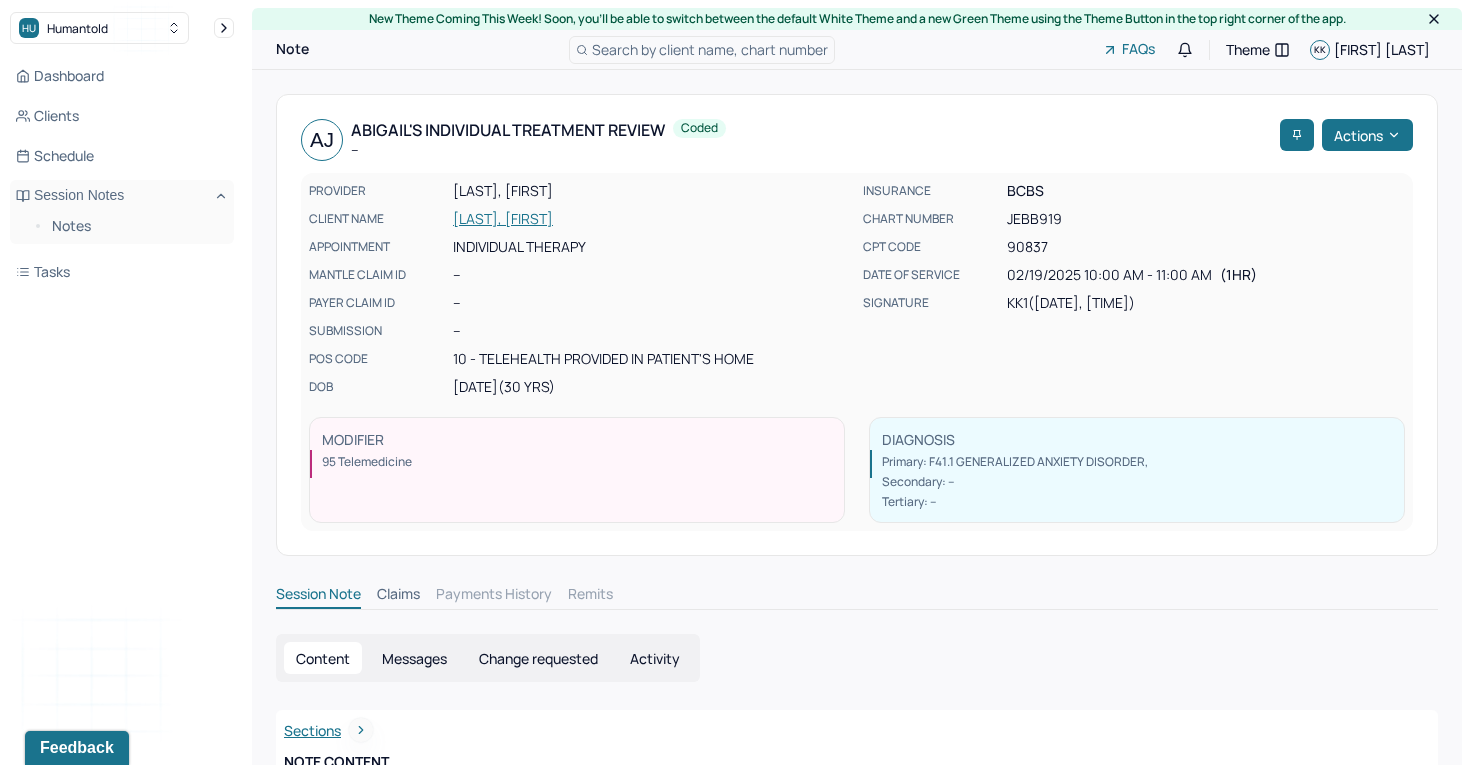 click on "[LAST], [FIRST]" at bounding box center [652, 219] 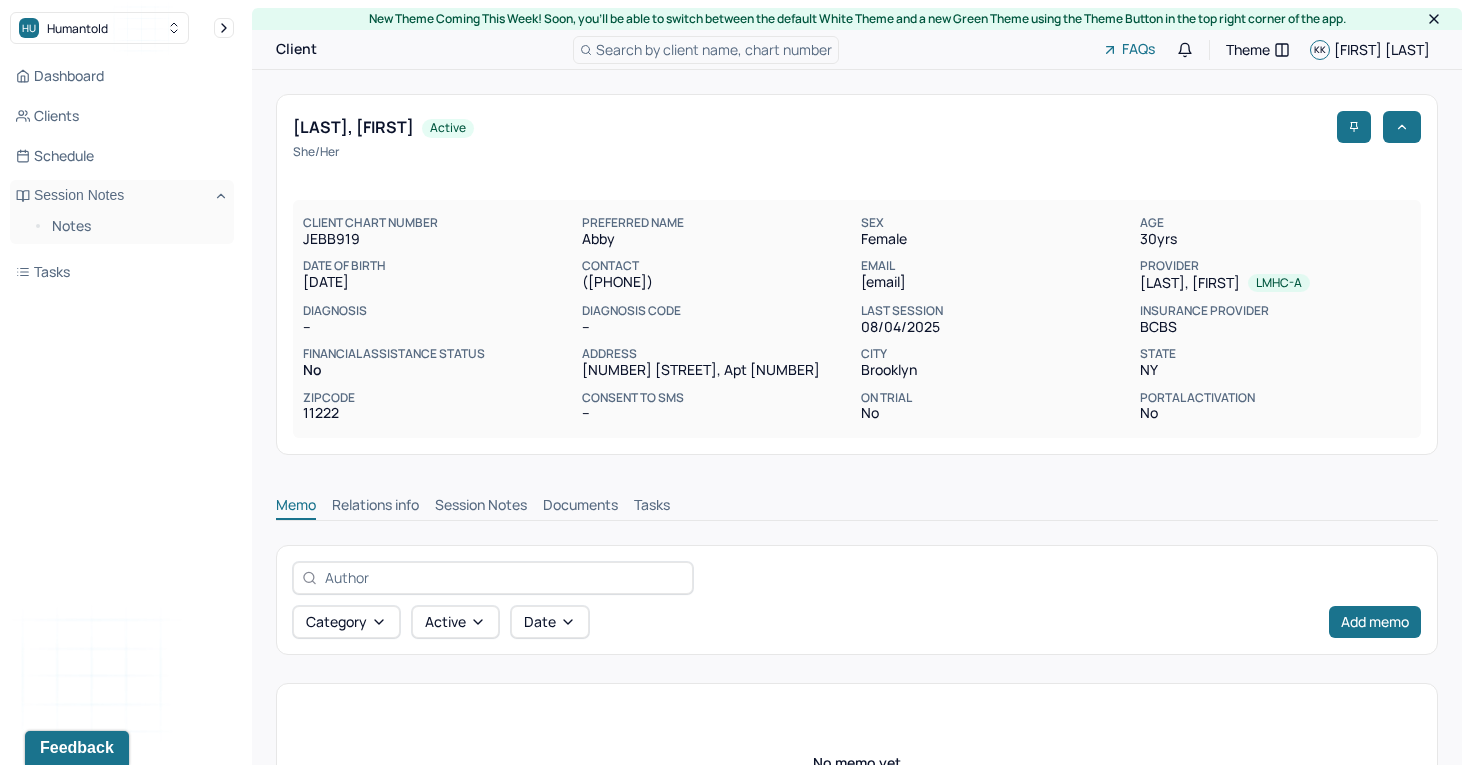 click on "Session Notes" at bounding box center [481, 507] 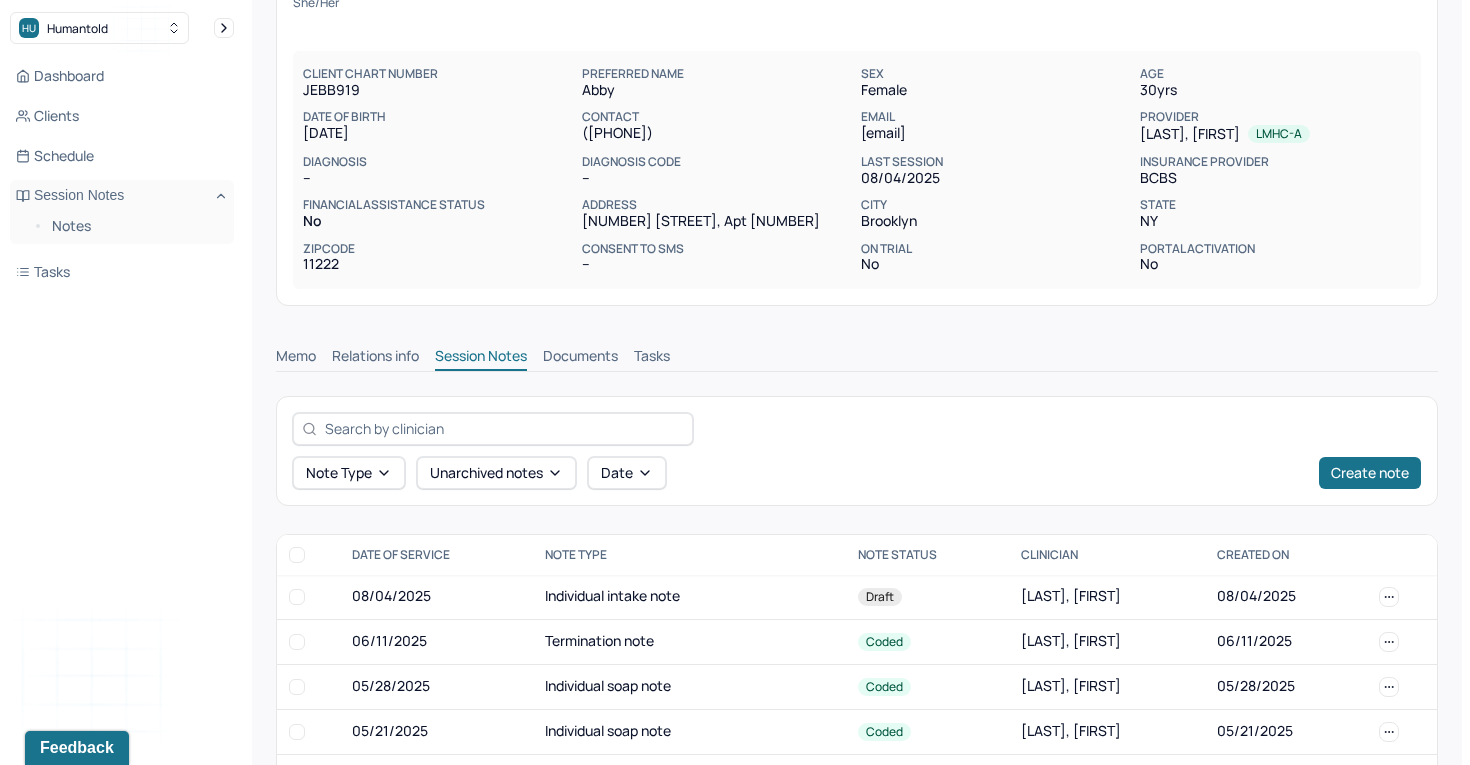scroll, scrollTop: 150, scrollLeft: 0, axis: vertical 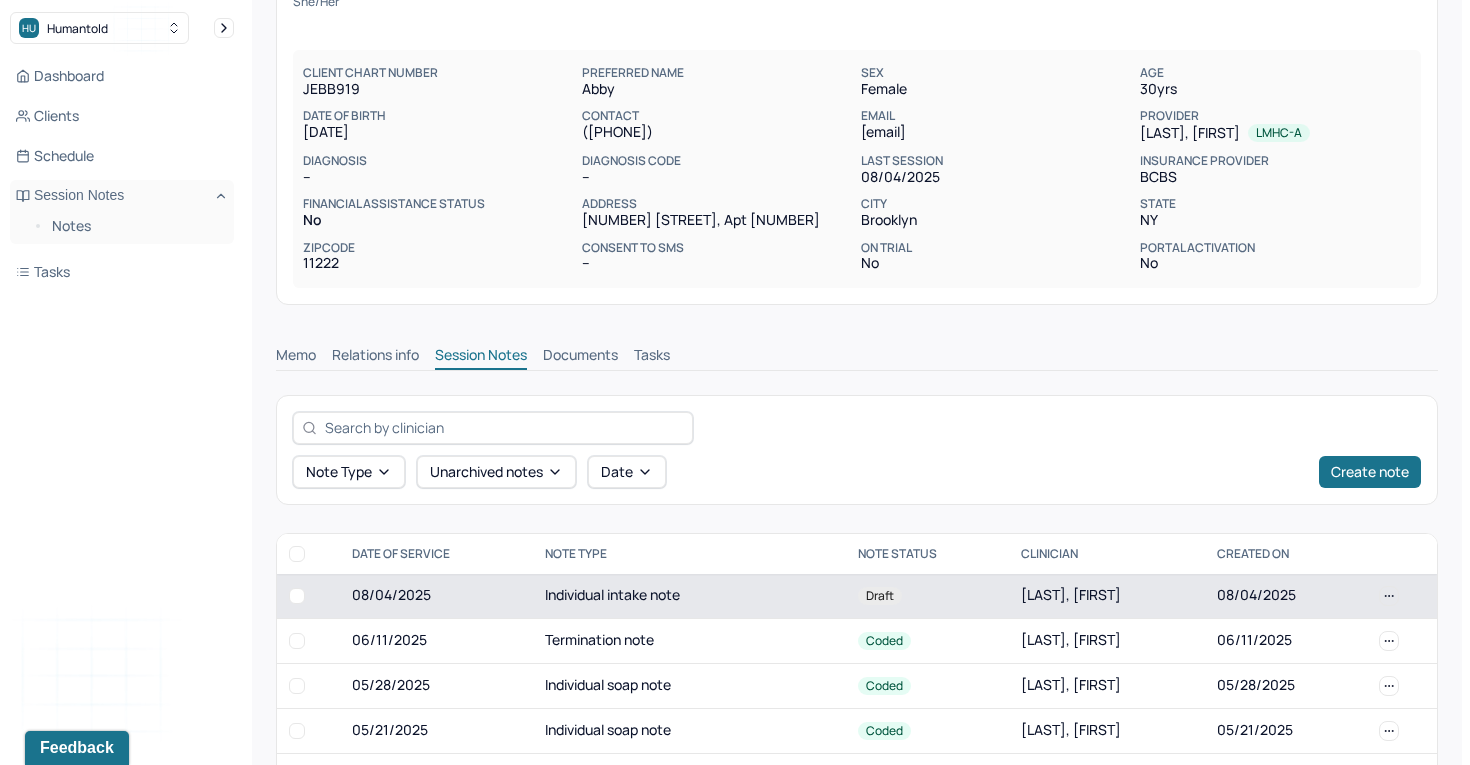 click on "Individual intake note" at bounding box center [689, 596] 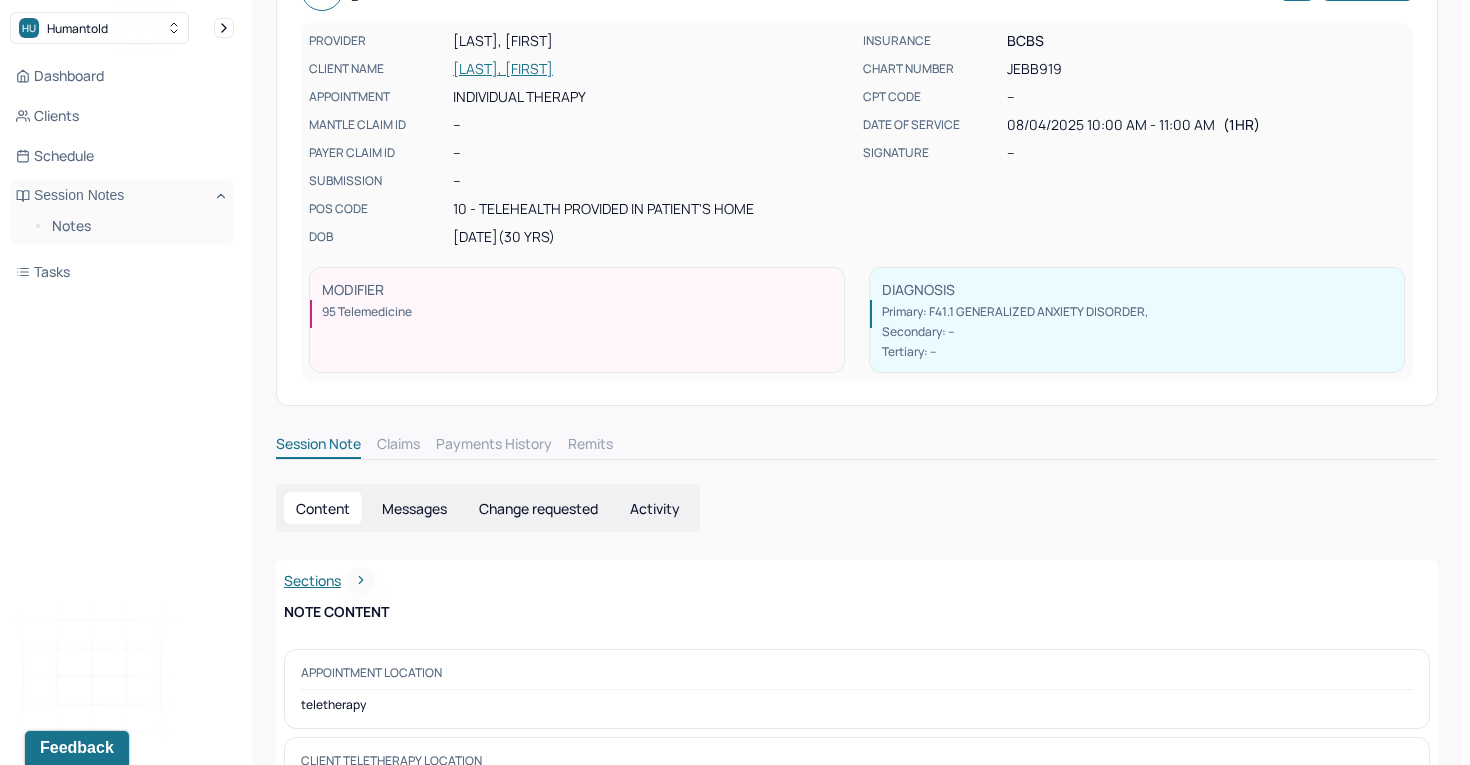 scroll, scrollTop: 0, scrollLeft: 0, axis: both 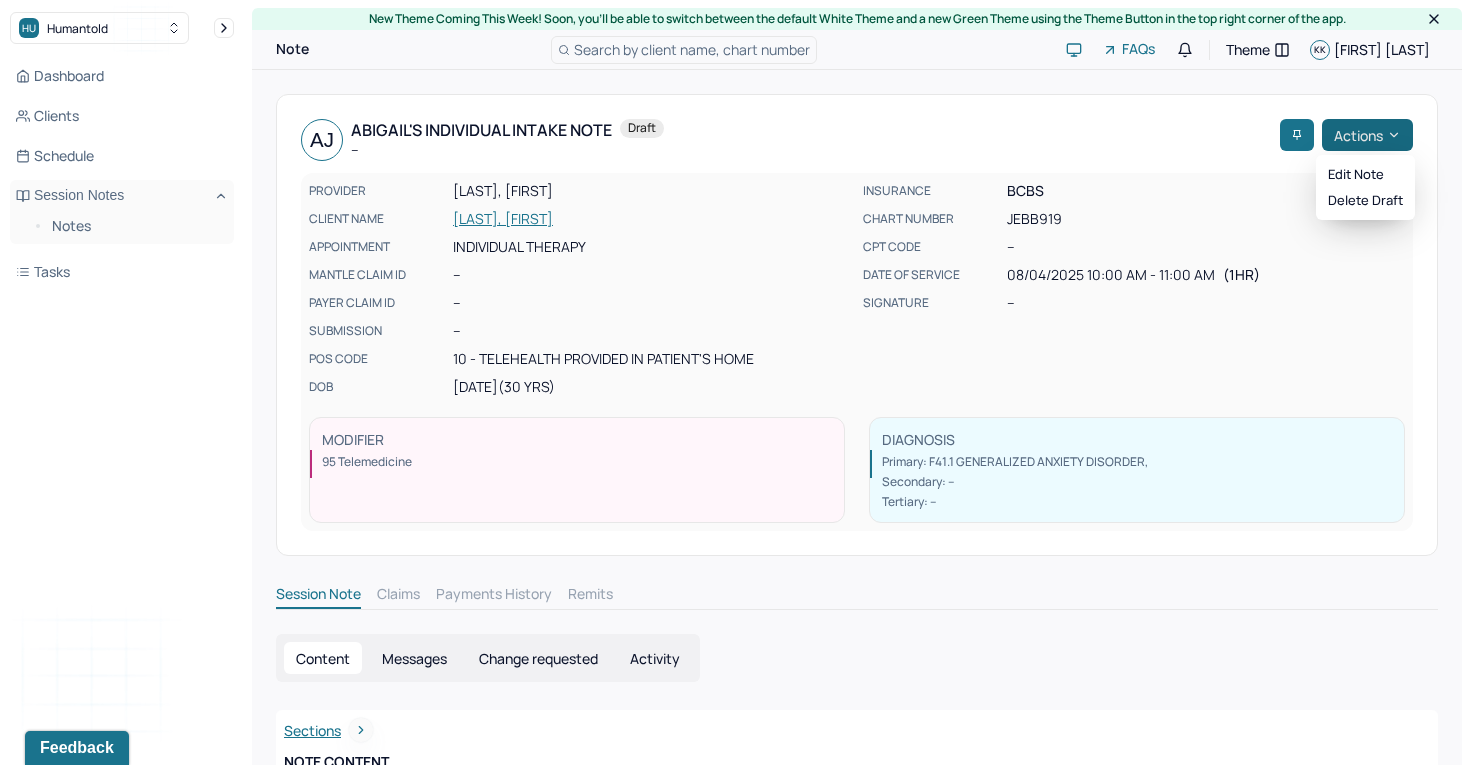 click on "Actions" at bounding box center [1367, 135] 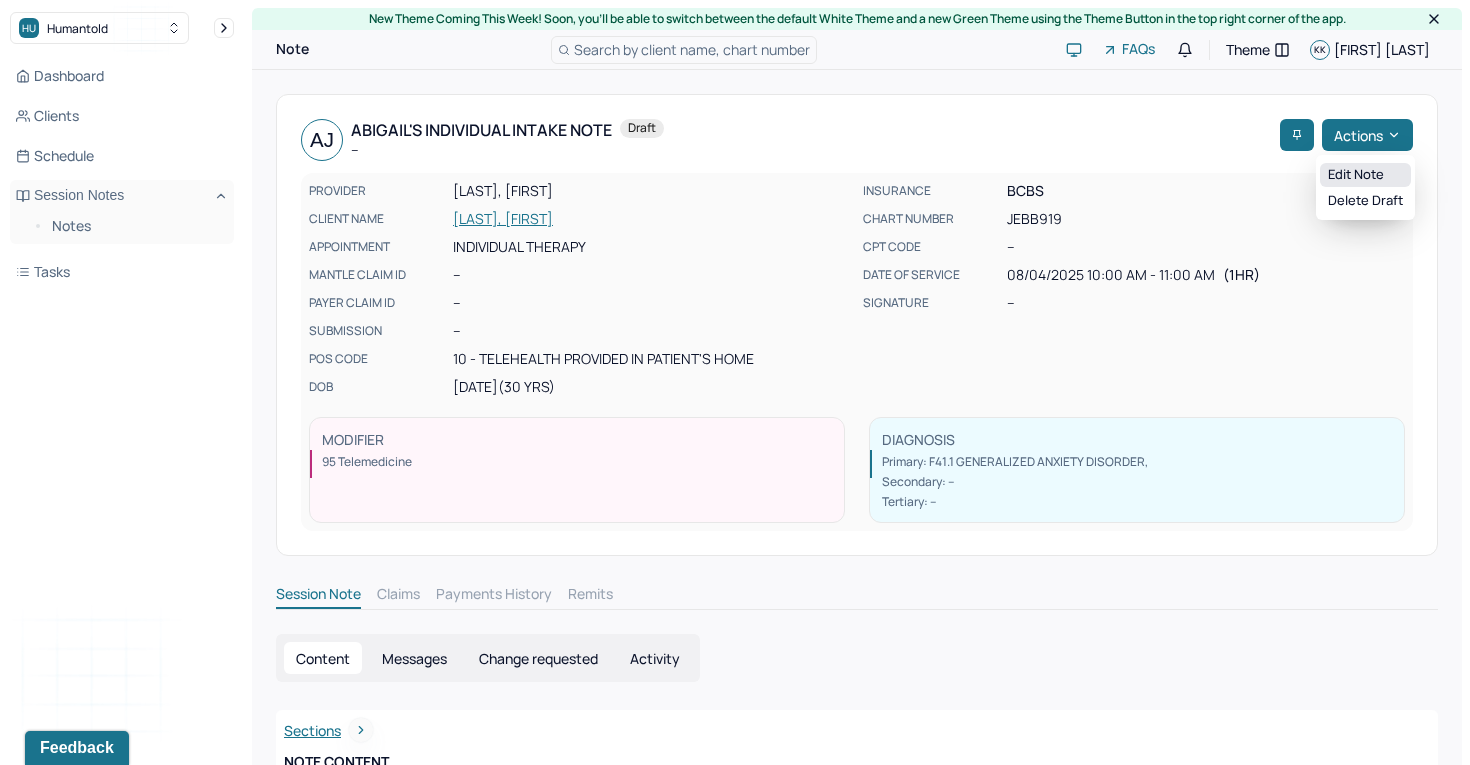 click on "Edit note" at bounding box center (1365, 175) 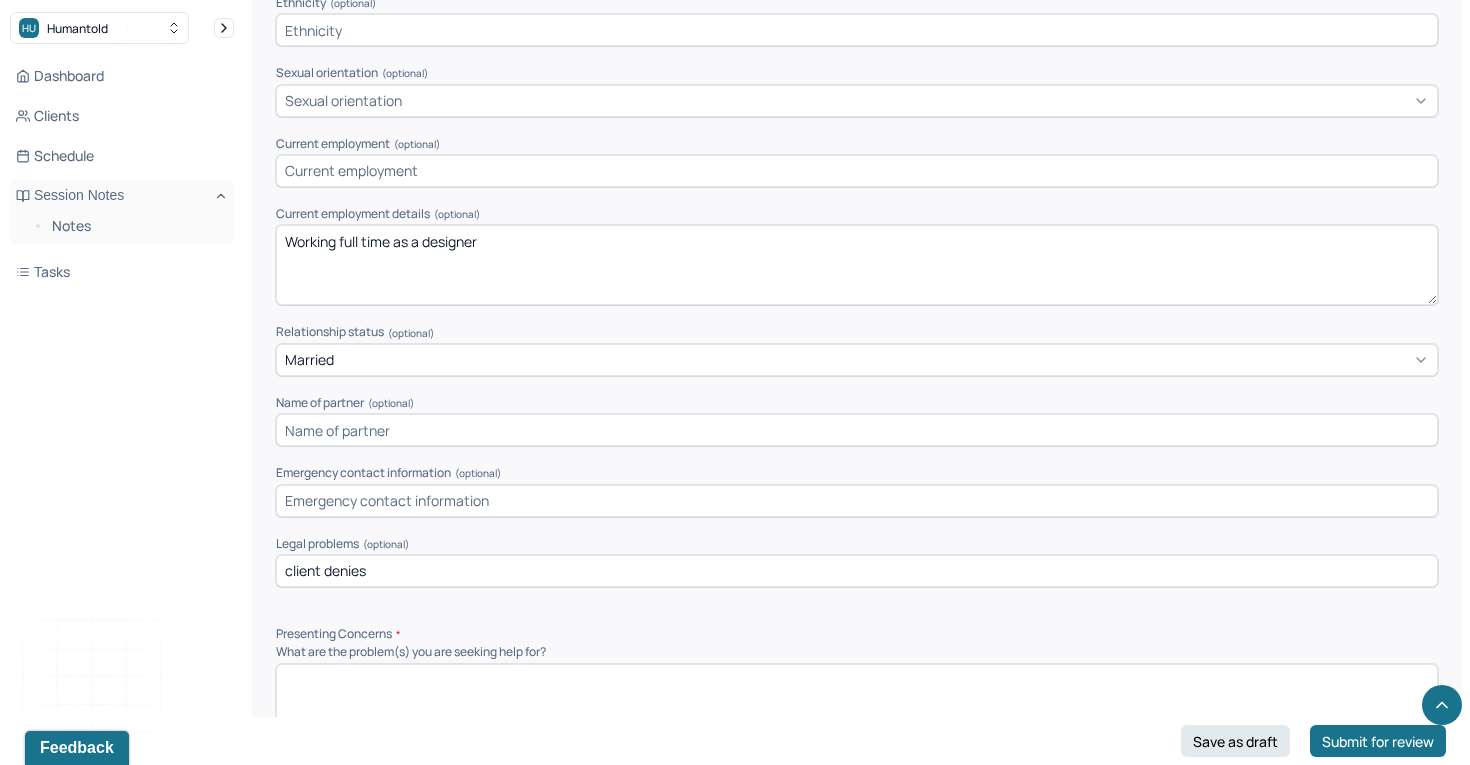 scroll, scrollTop: 1360, scrollLeft: 0, axis: vertical 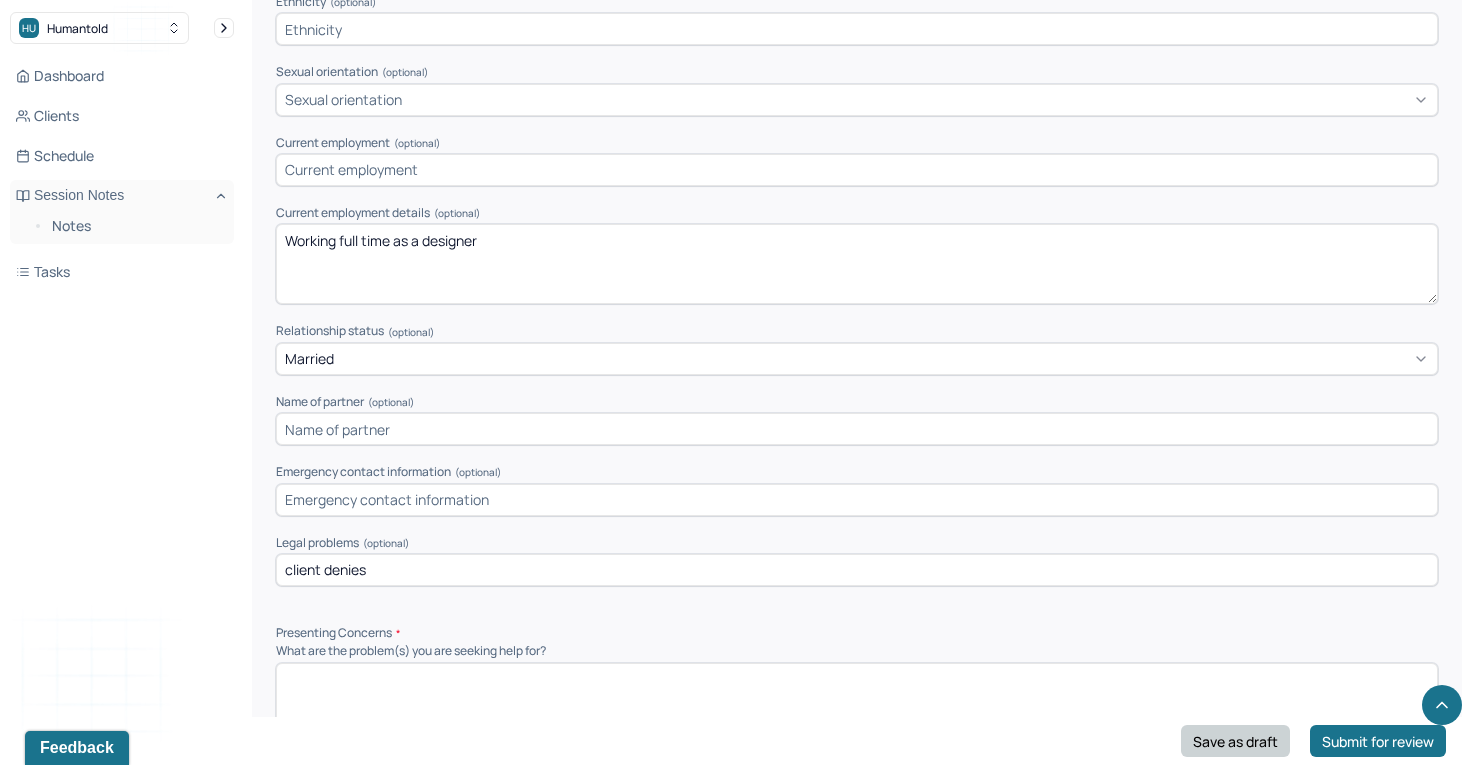 click on "Save as draft" at bounding box center (1235, 741) 